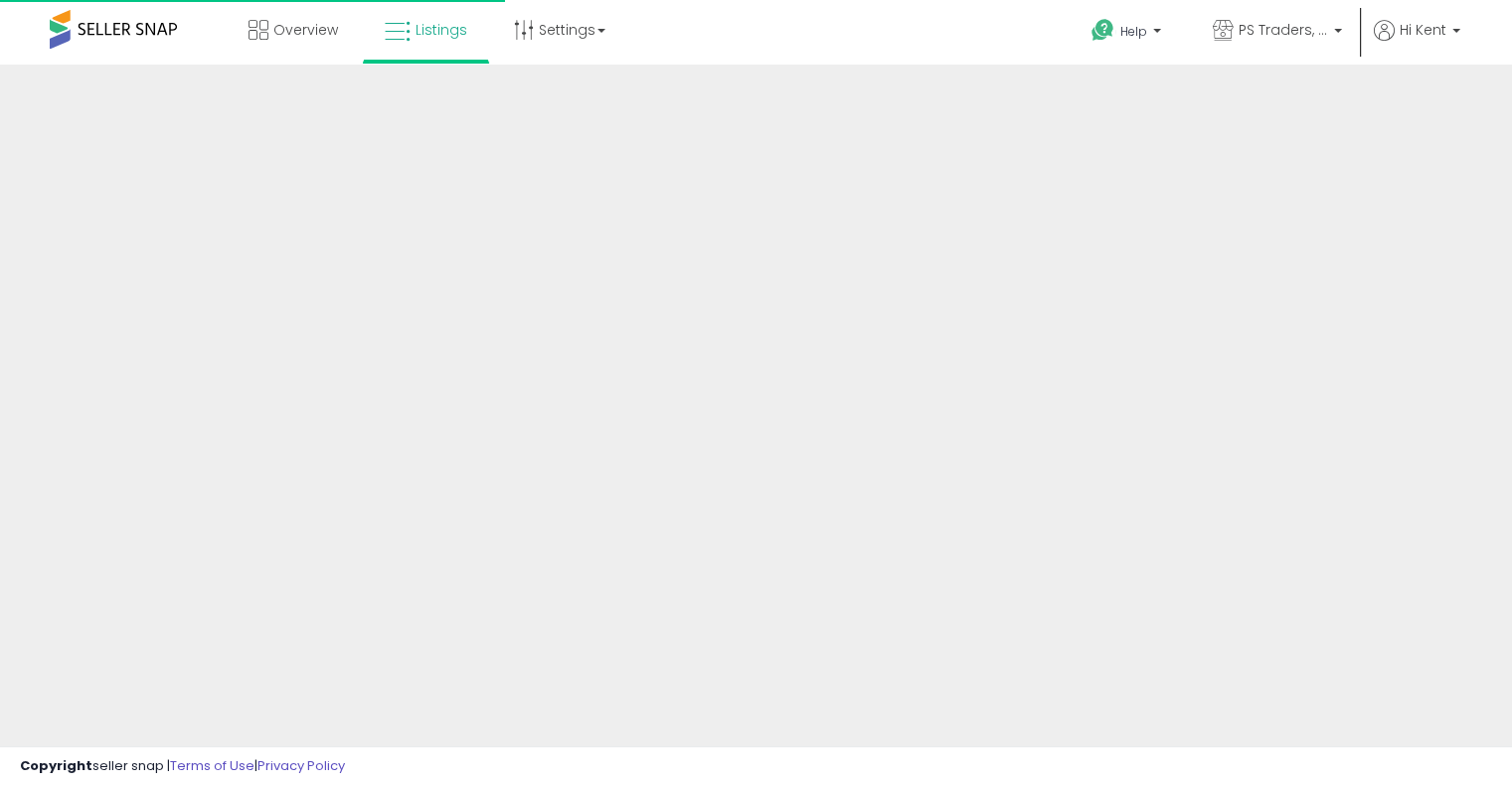 scroll, scrollTop: 475, scrollLeft: 0, axis: vertical 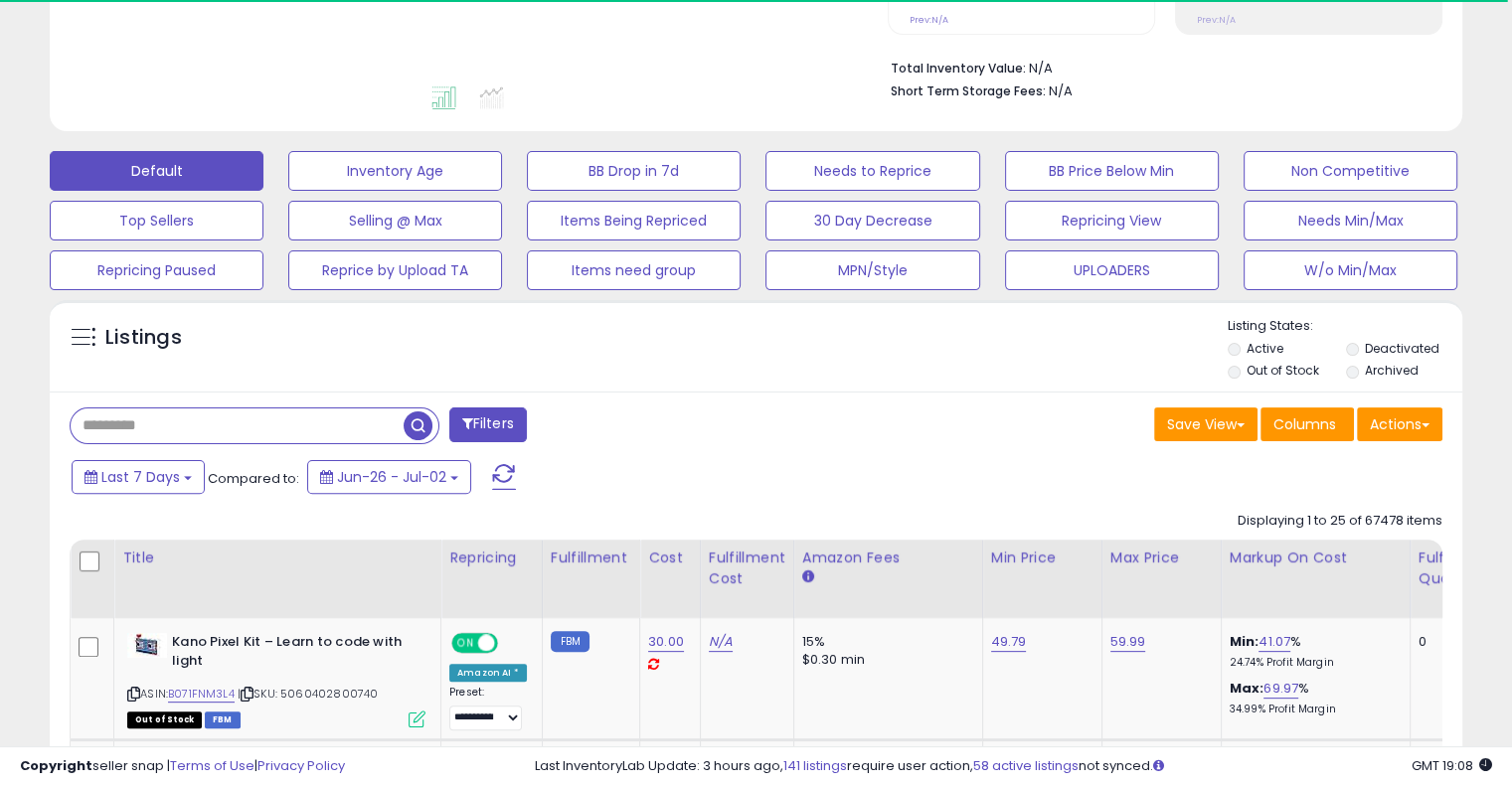 click at bounding box center [237, 425] 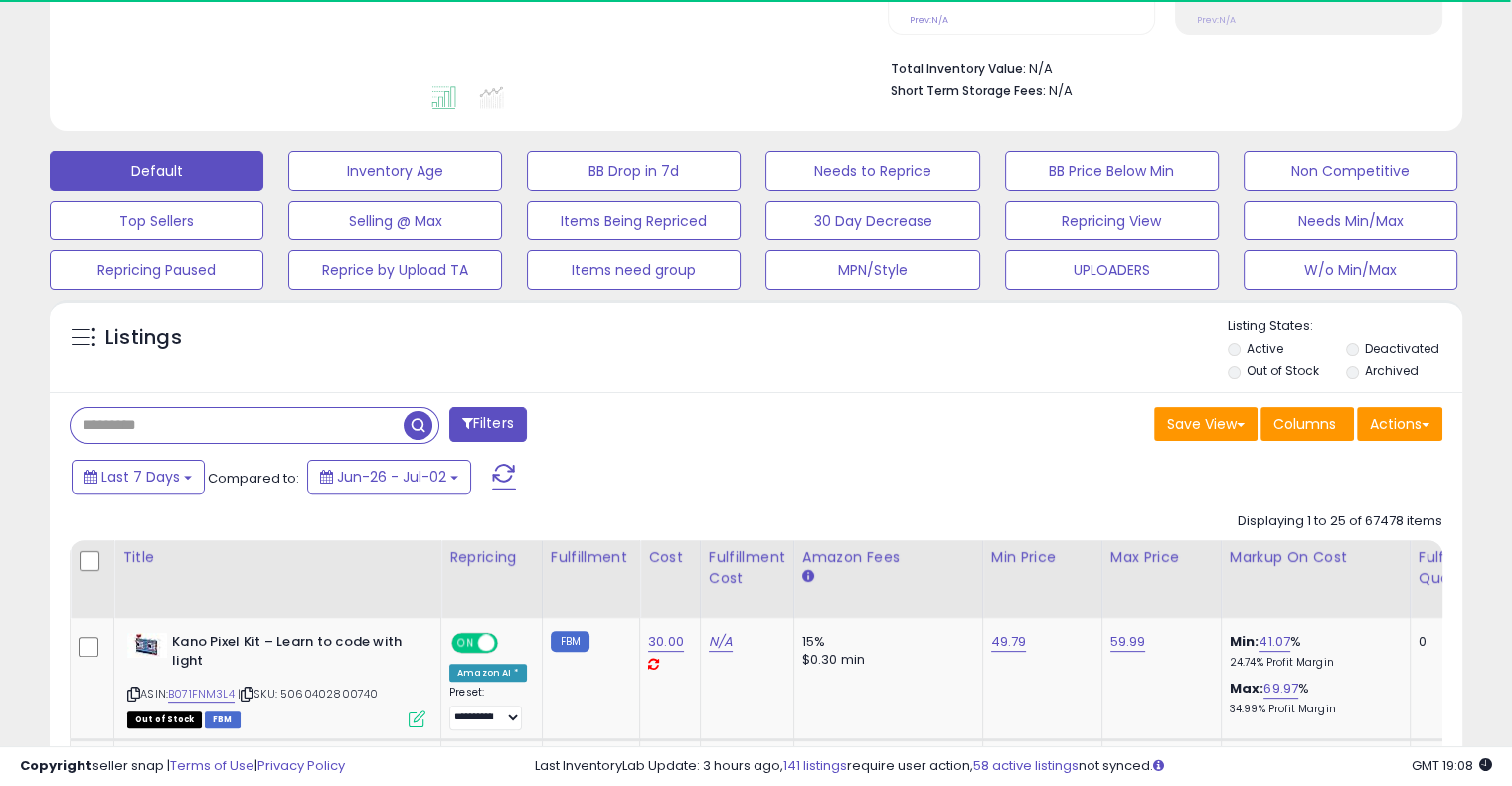 paste on "**********" 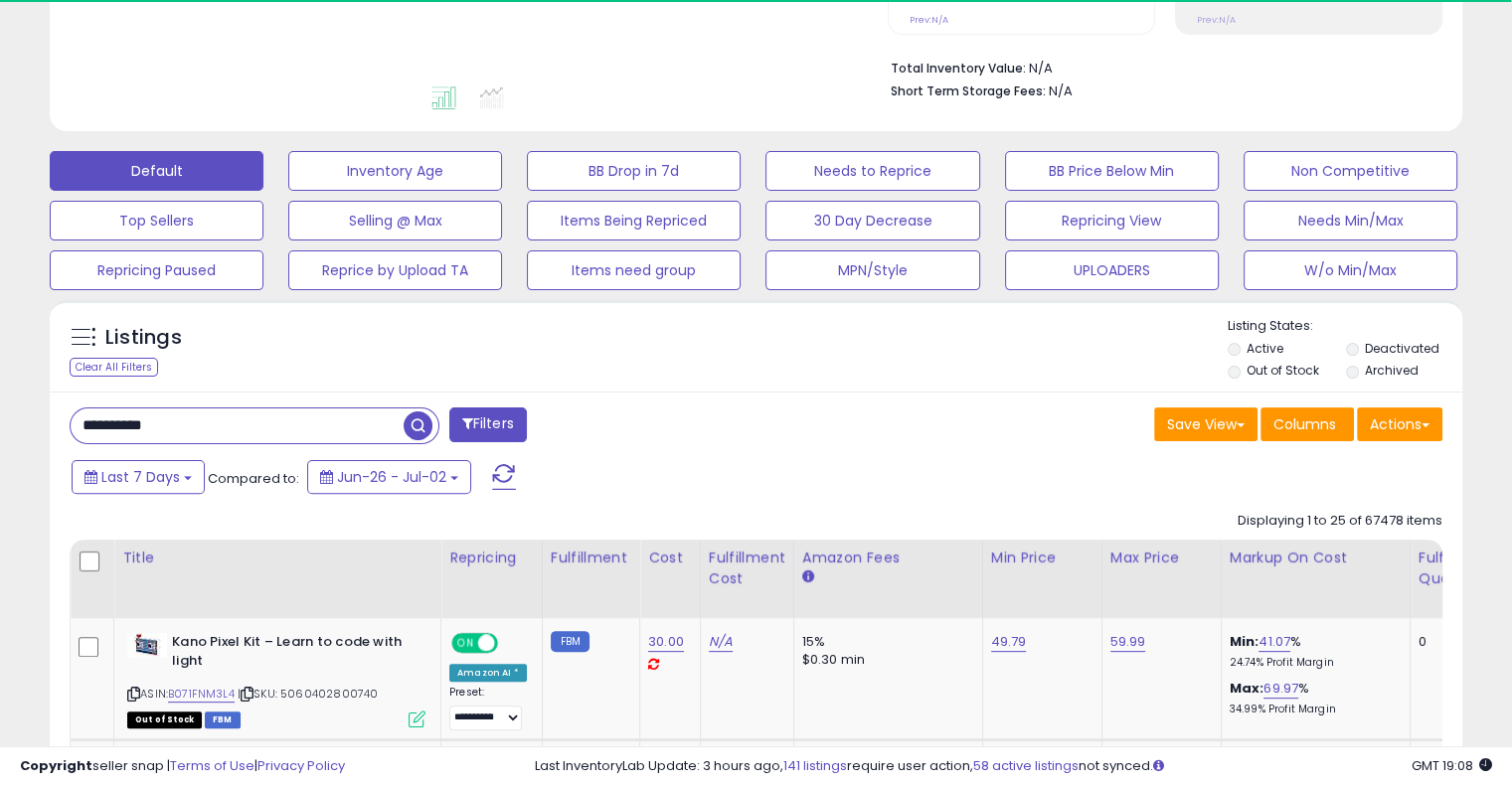 type on "**********" 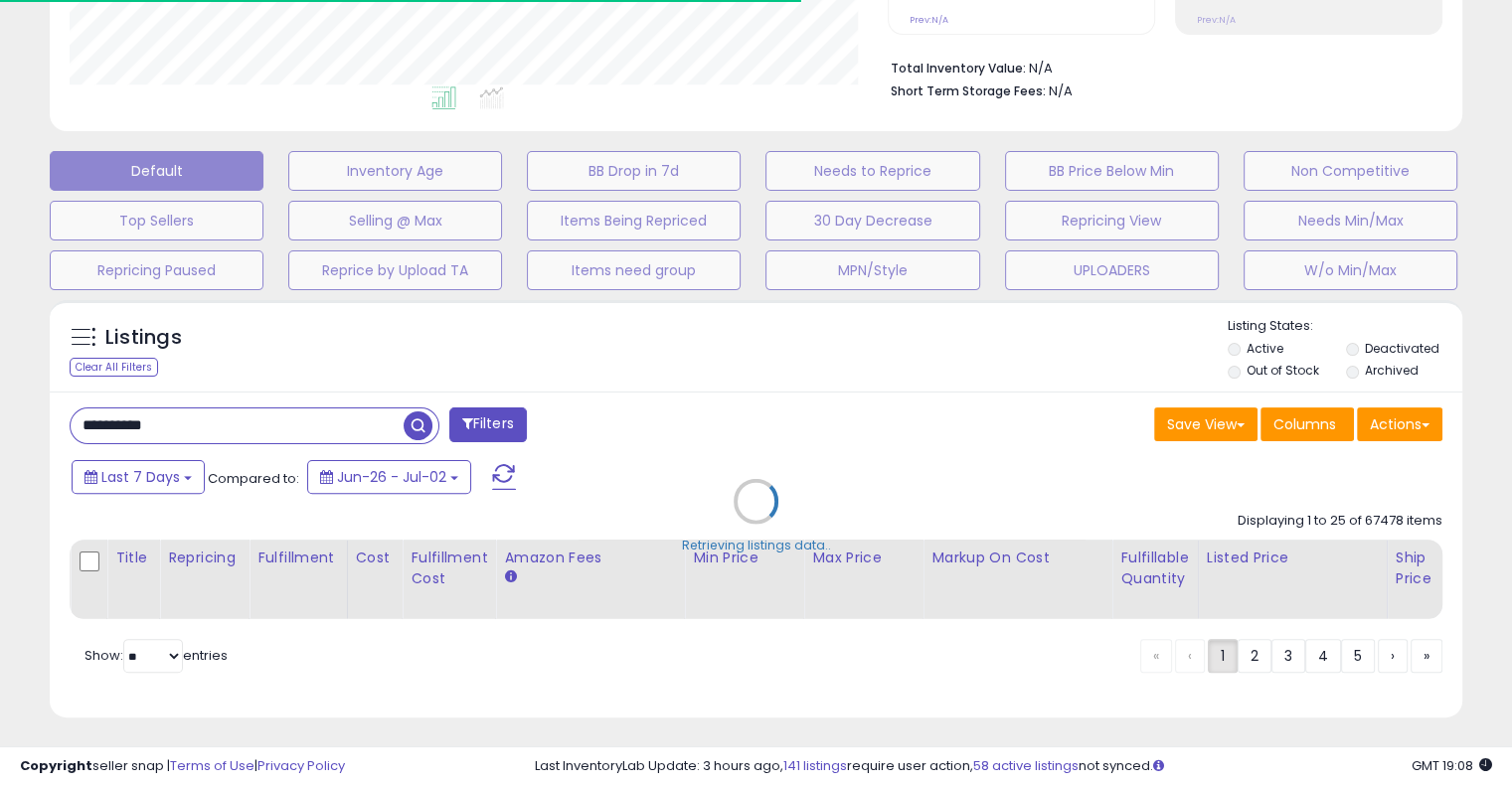 scroll, scrollTop: 993270, scrollLeft: 993264, axis: both 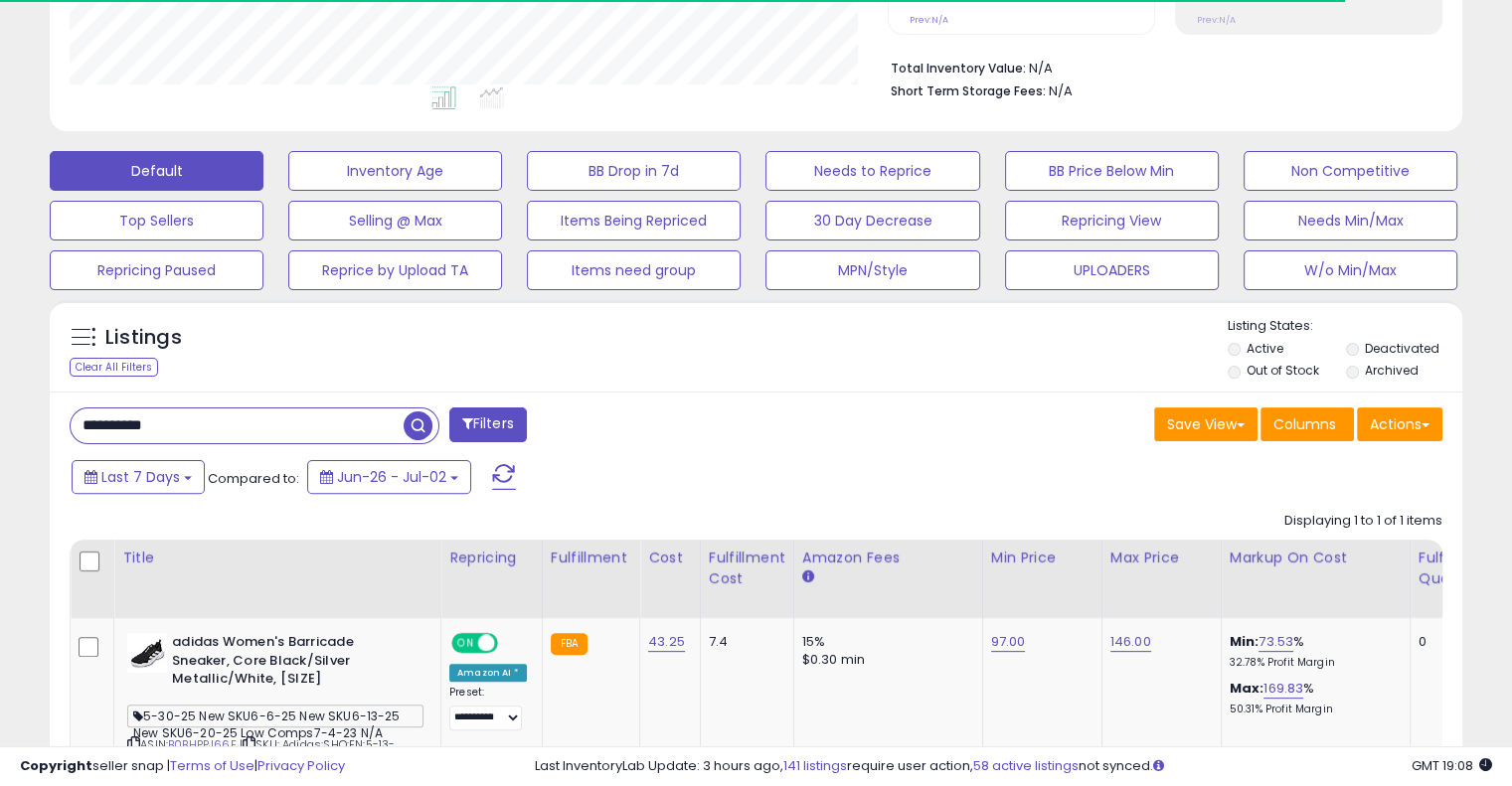 click on "**********" at bounding box center [756, 637] 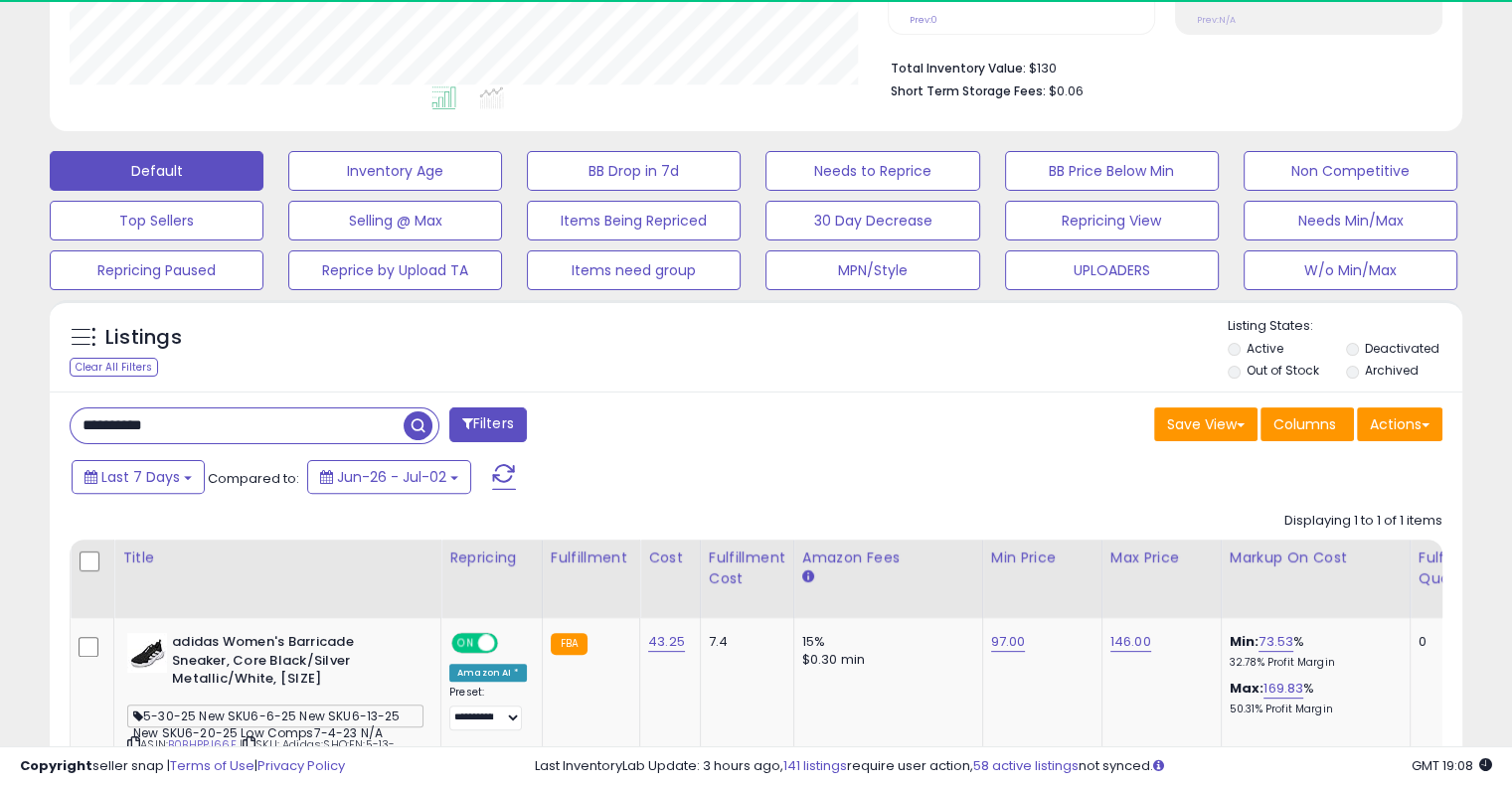 scroll, scrollTop: 993270, scrollLeft: 993264, axis: both 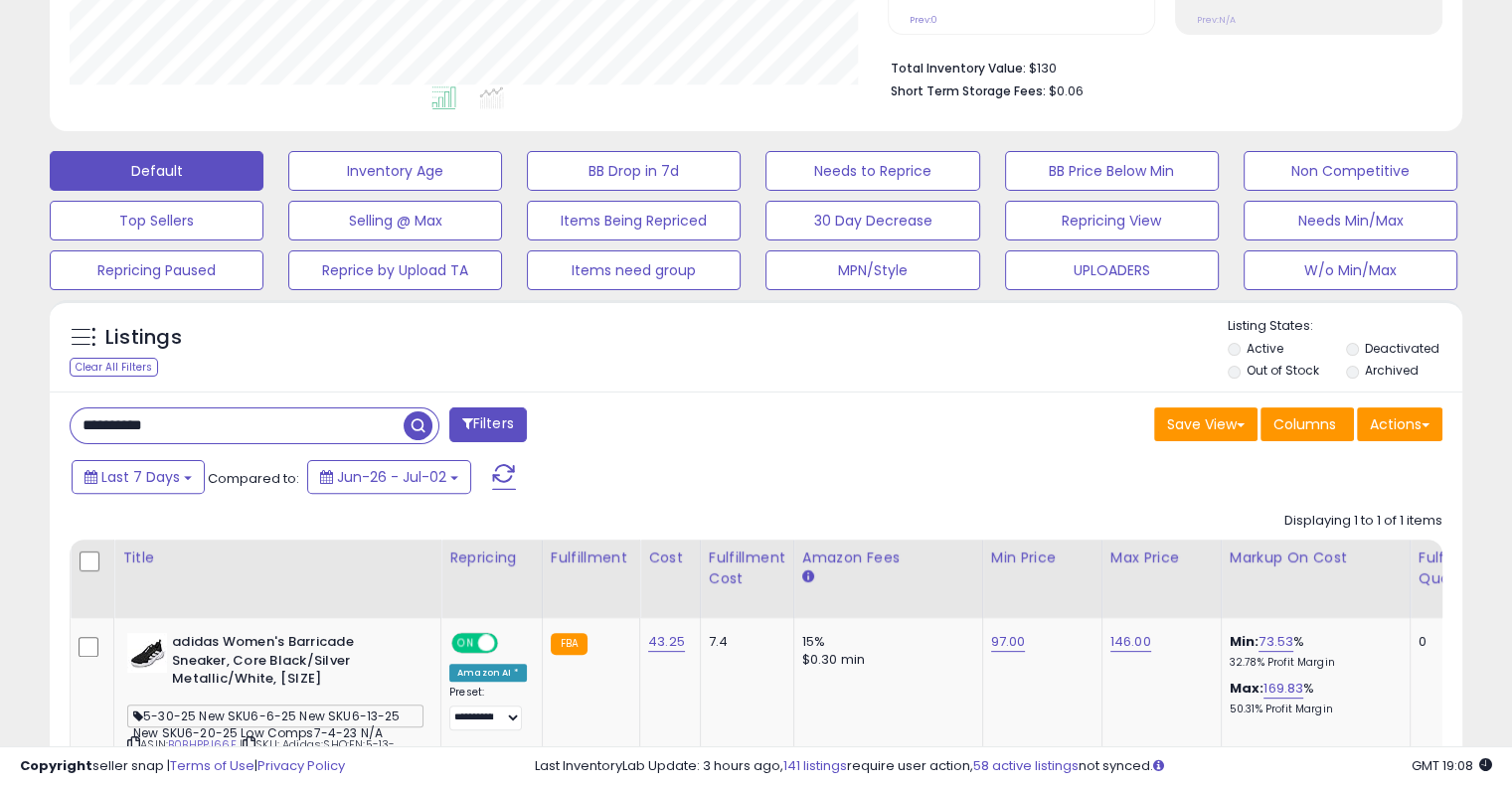 click on "Archived" at bounding box center [1404, 373] 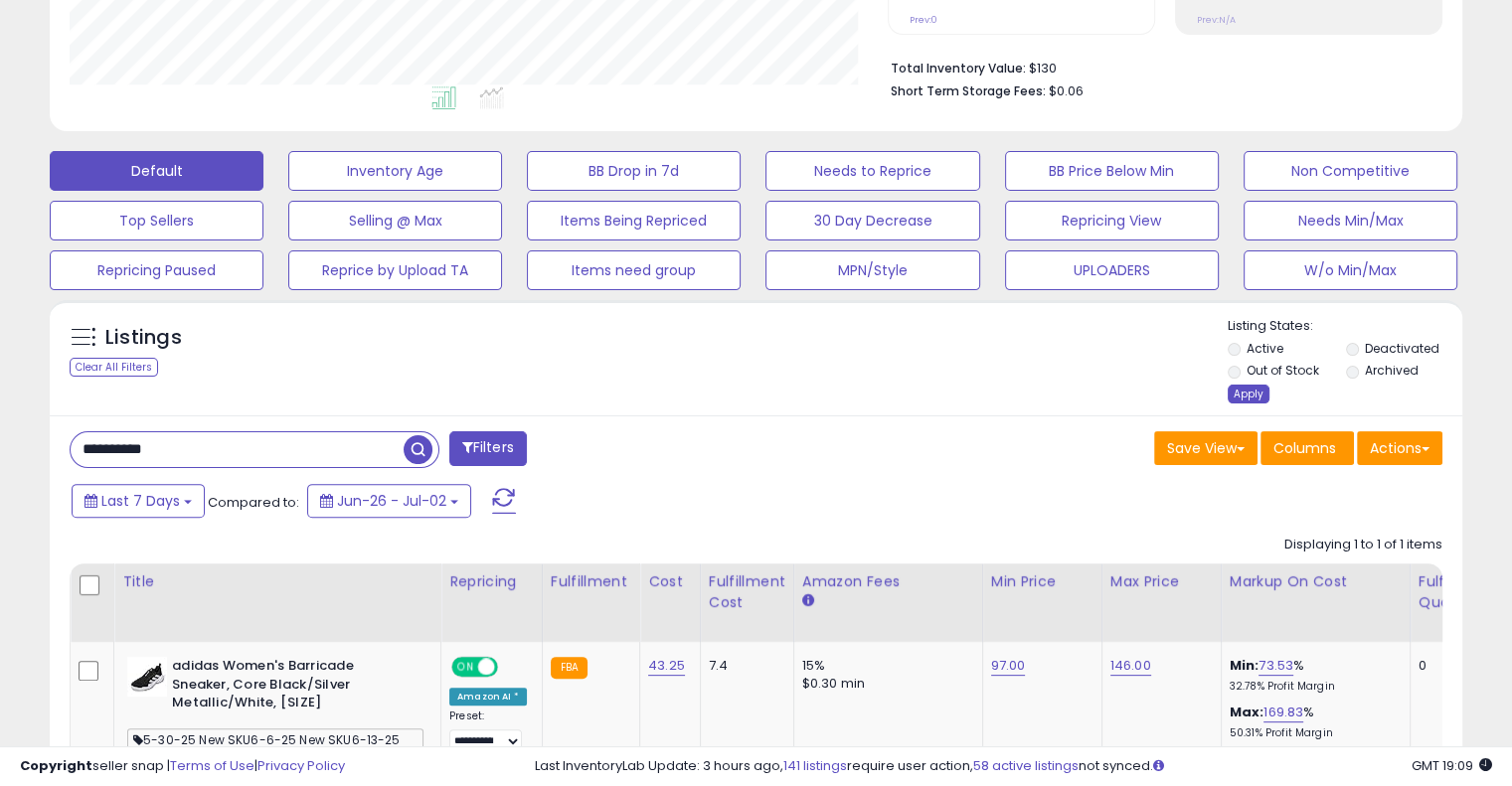 click on "Apply" at bounding box center [1249, 393] 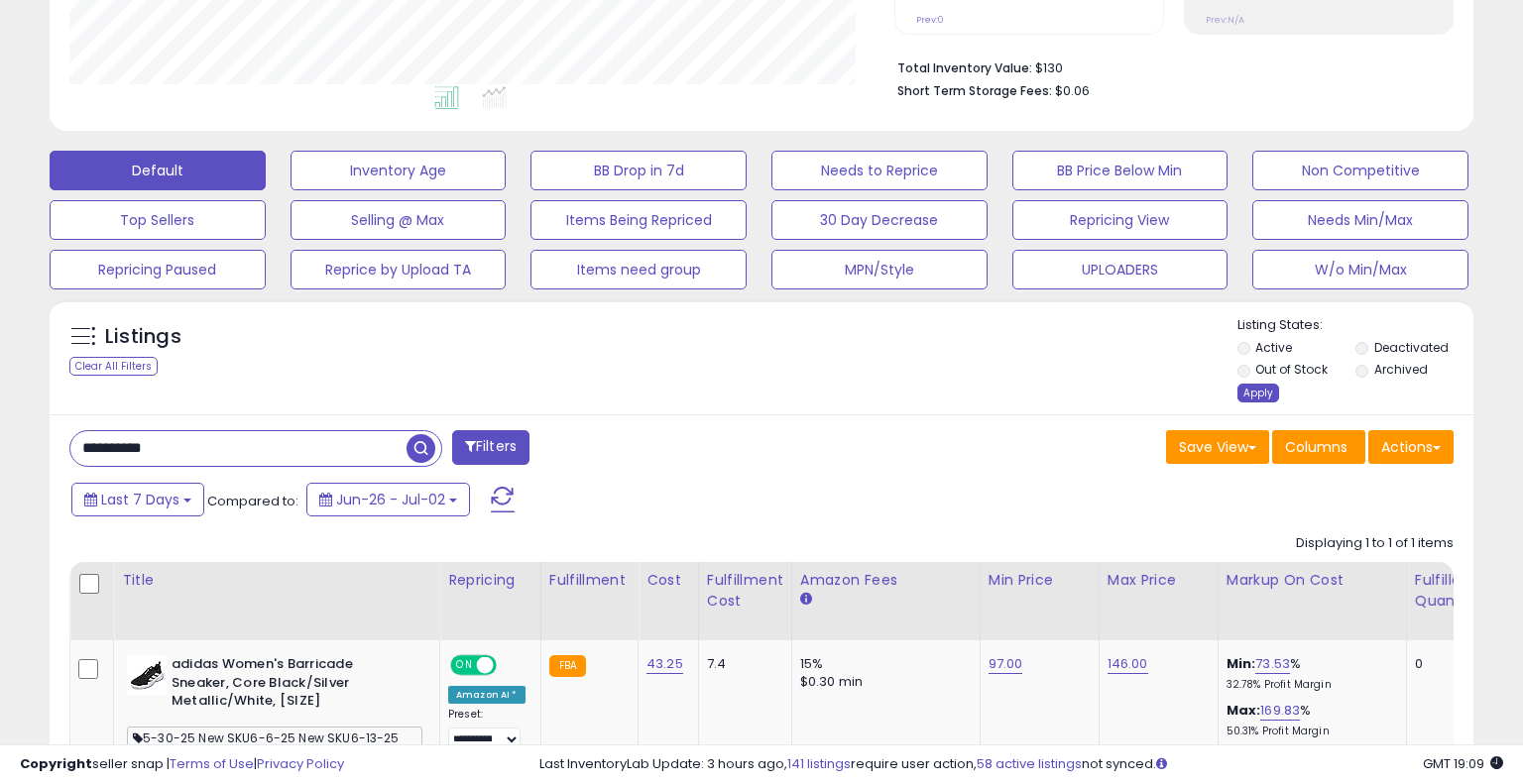 scroll, scrollTop: 990743, scrollLeft: 990712, axis: both 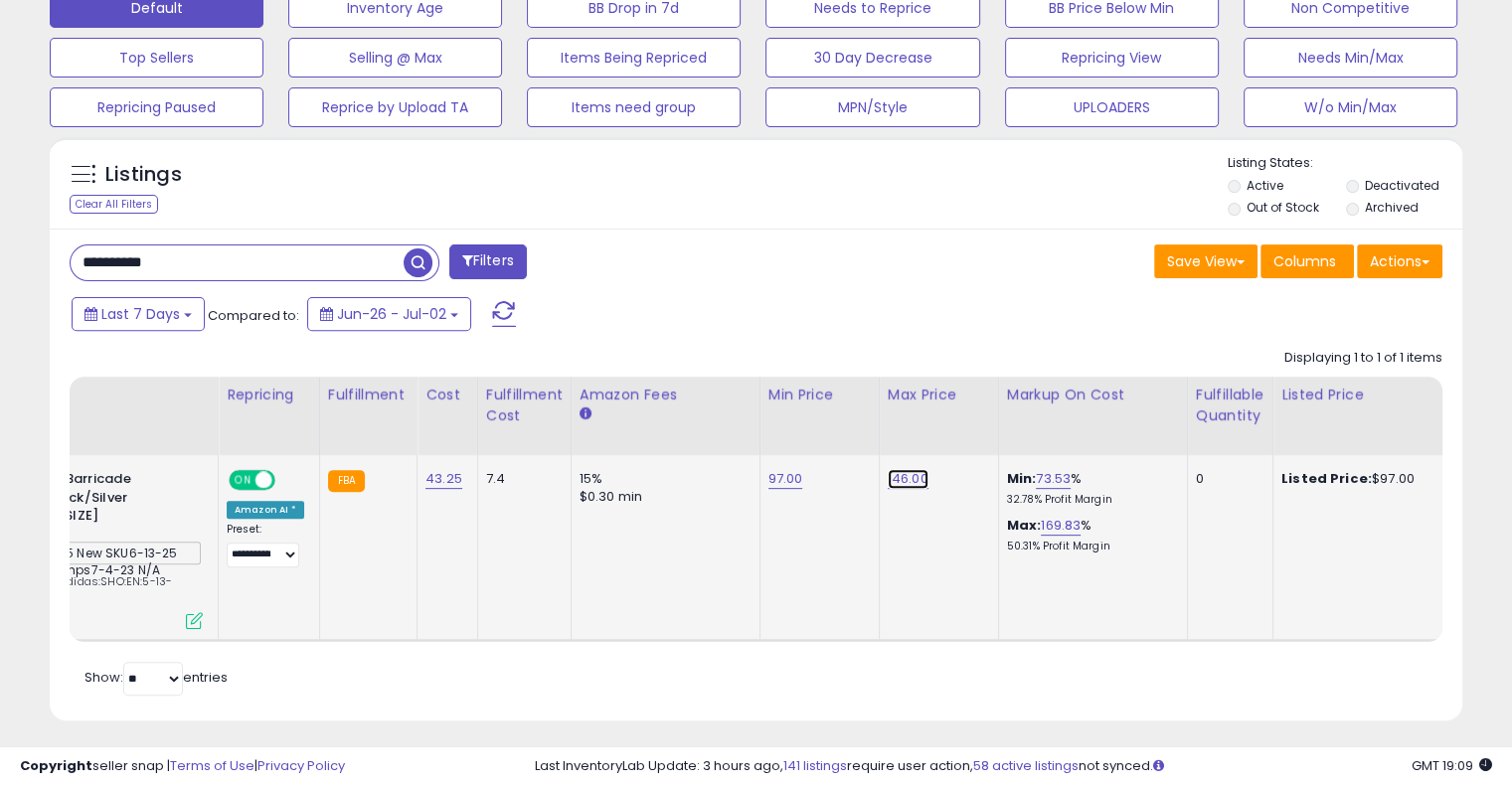 click on "146.00" at bounding box center [908, 479] 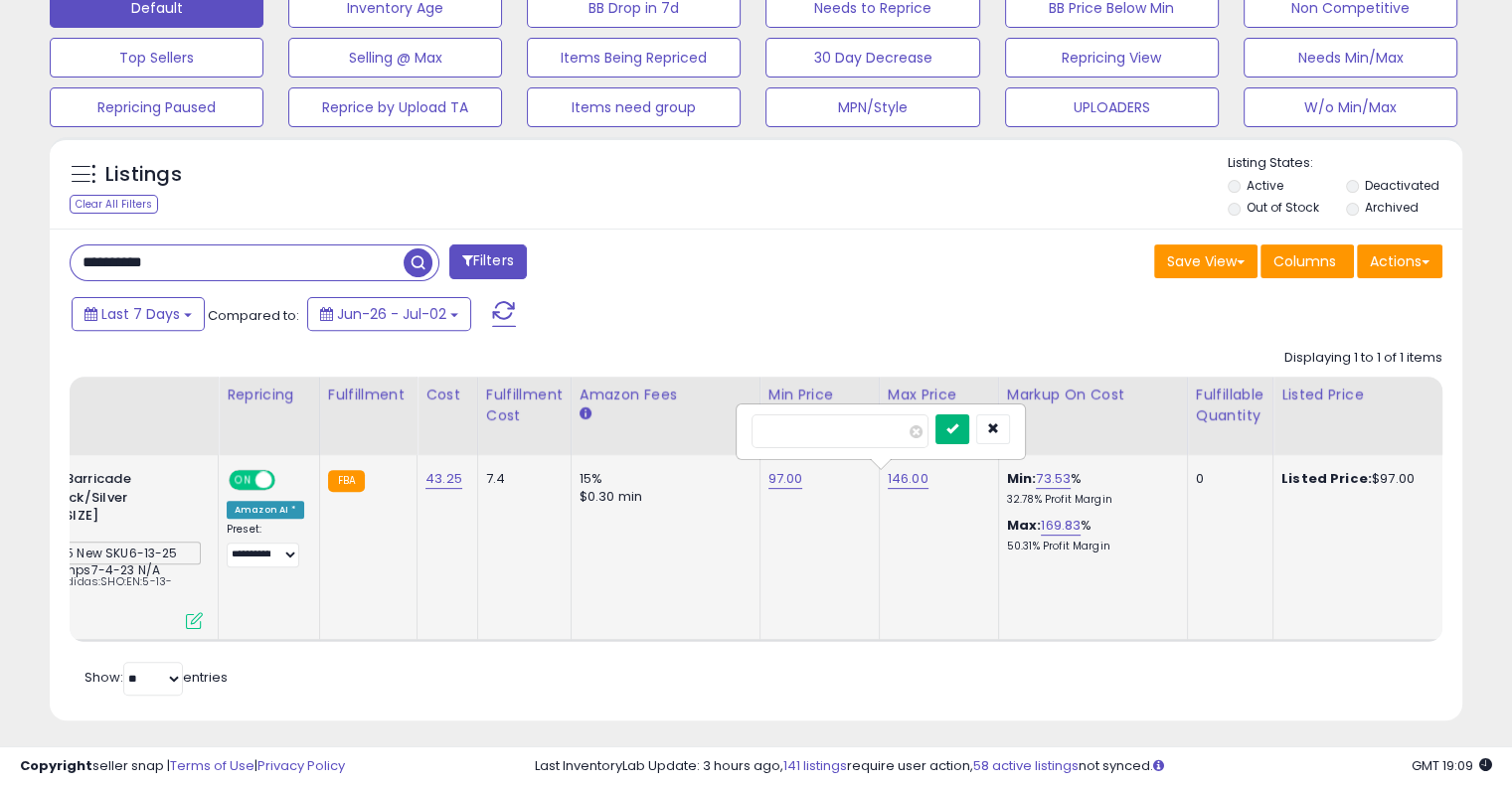 type on "***" 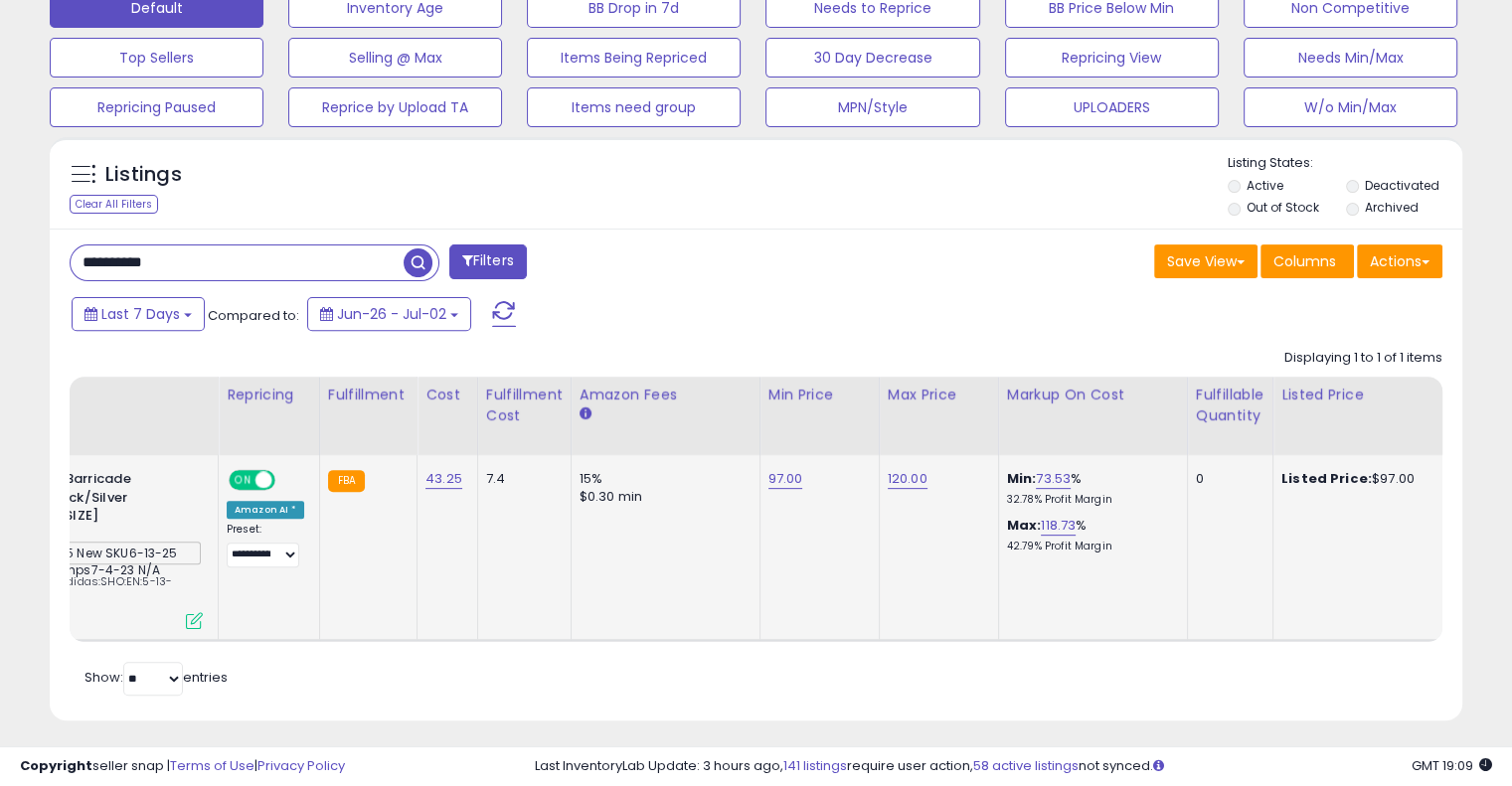 click on "97.00" at bounding box center (816, 479) 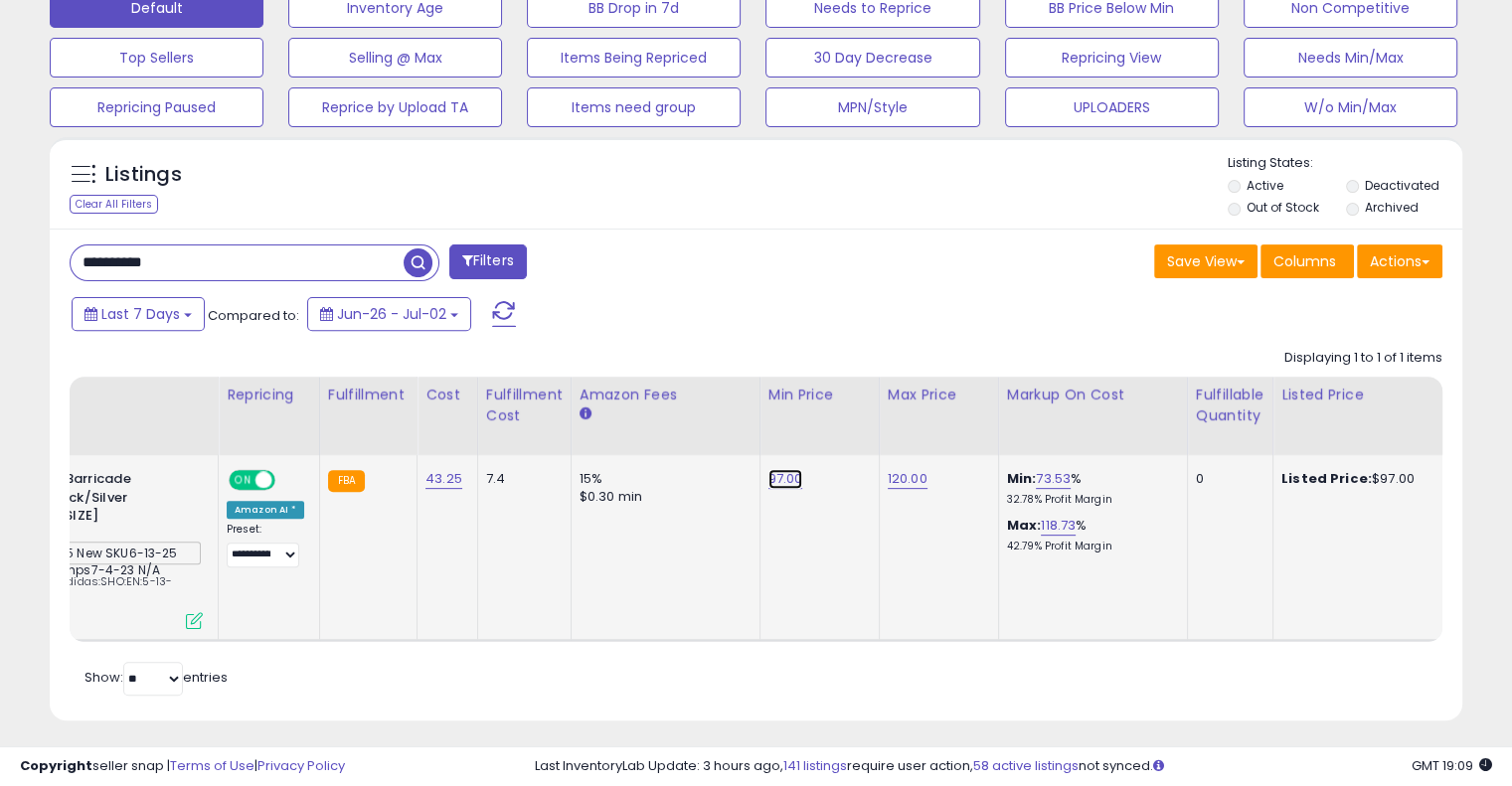 click on "97.00" at bounding box center [785, 479] 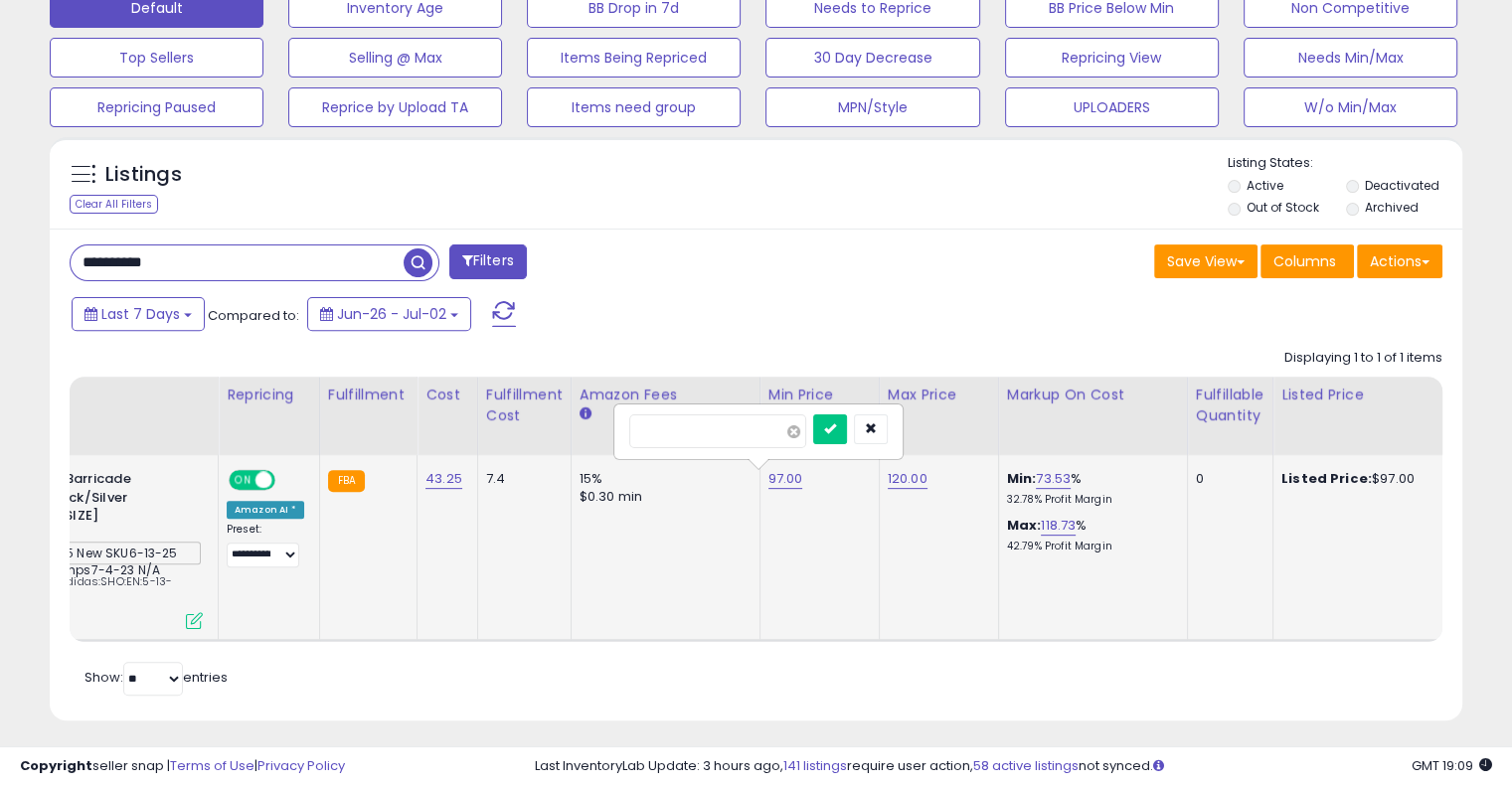 click at bounding box center (793, 431) 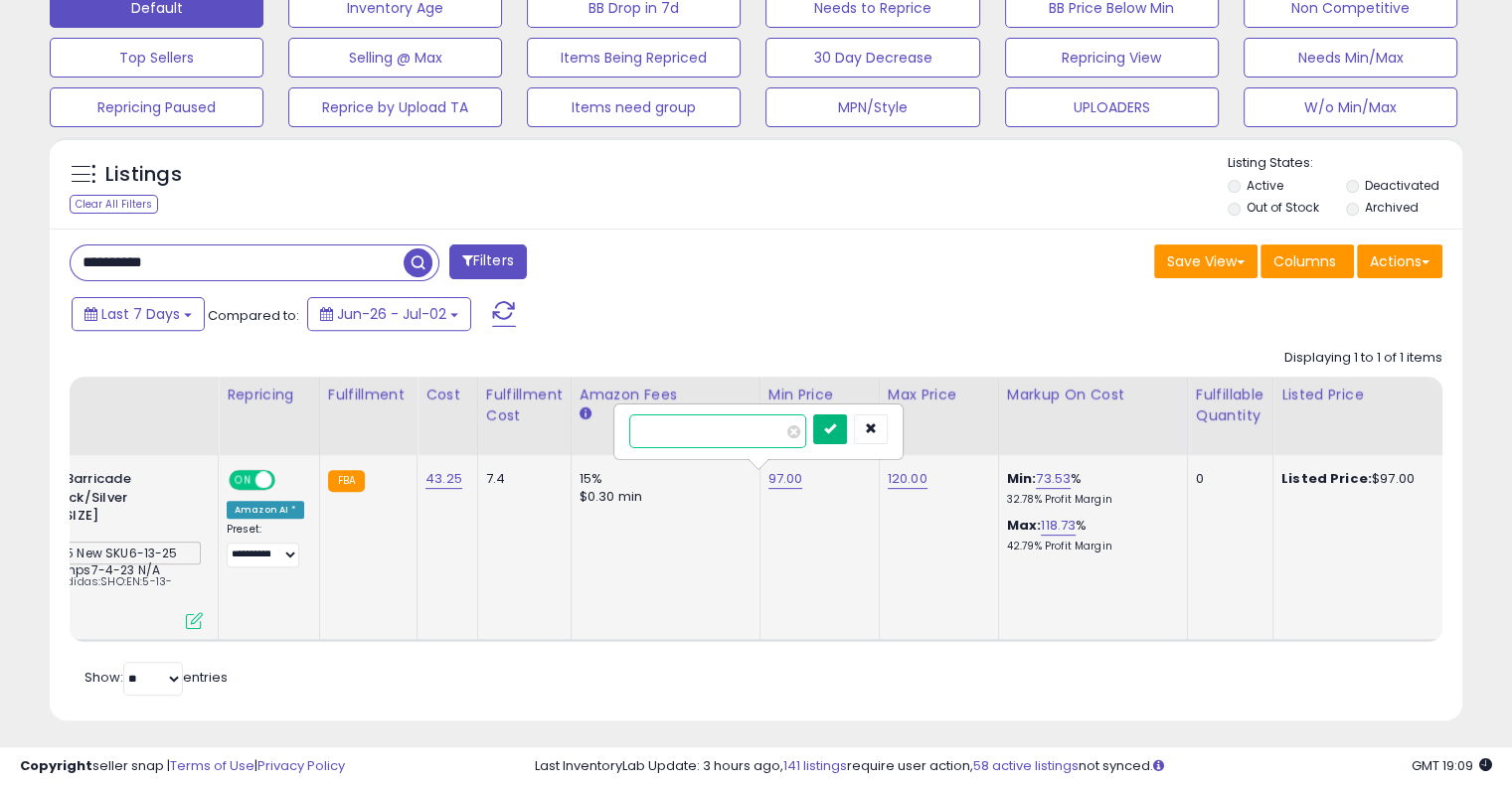 type on "**" 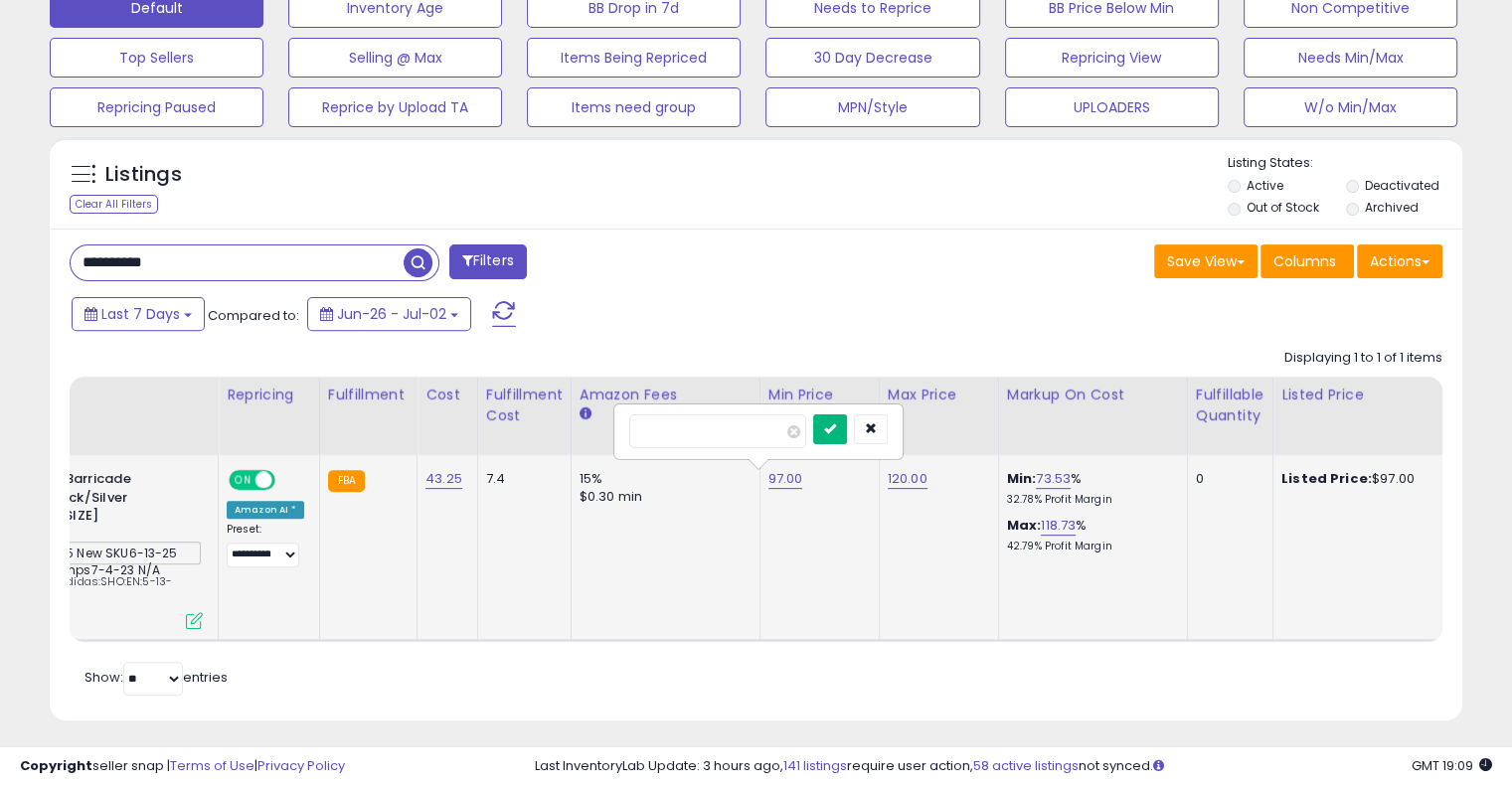 click at bounding box center (830, 429) 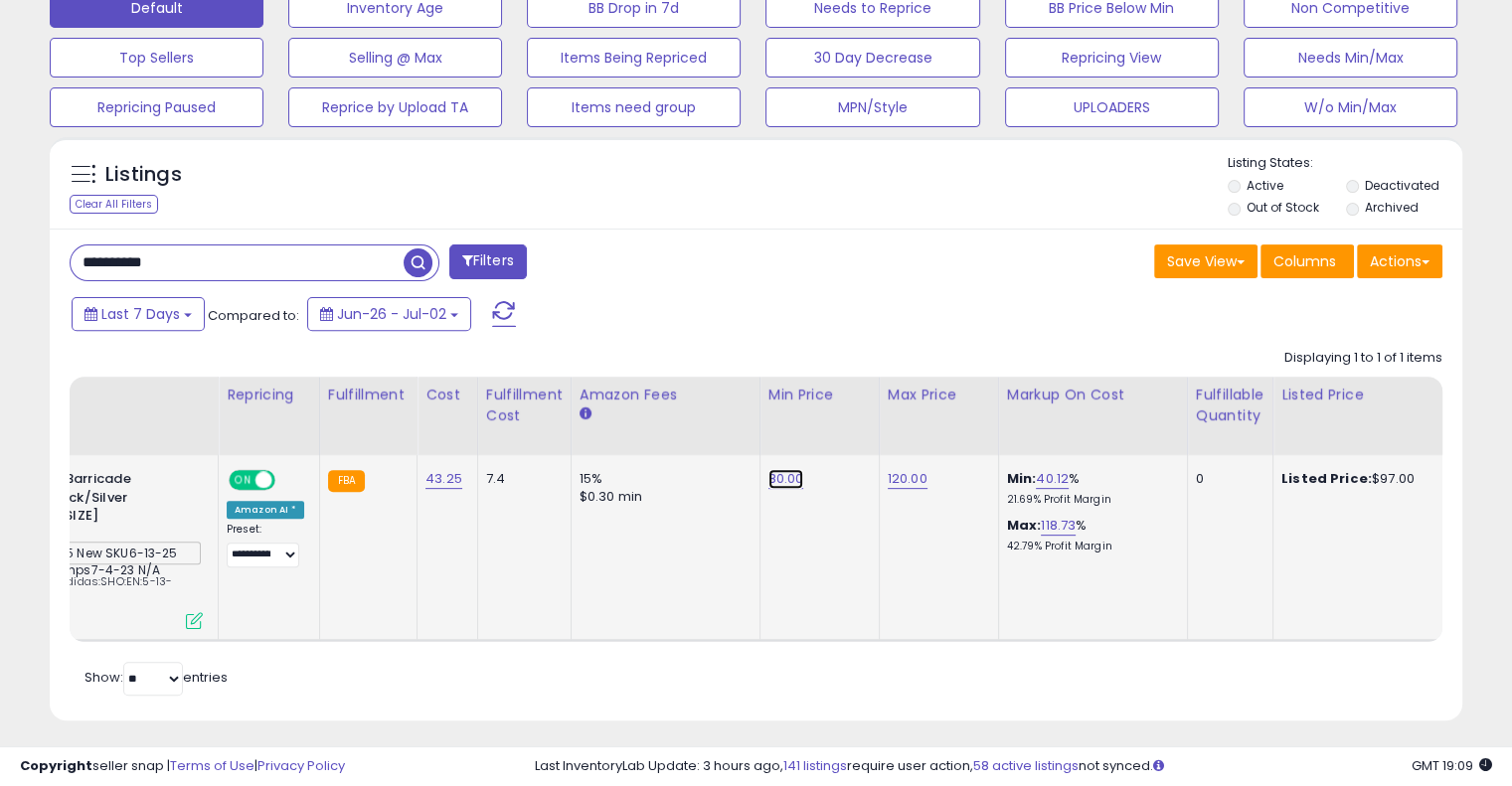 click on "80.00" at bounding box center [786, 479] 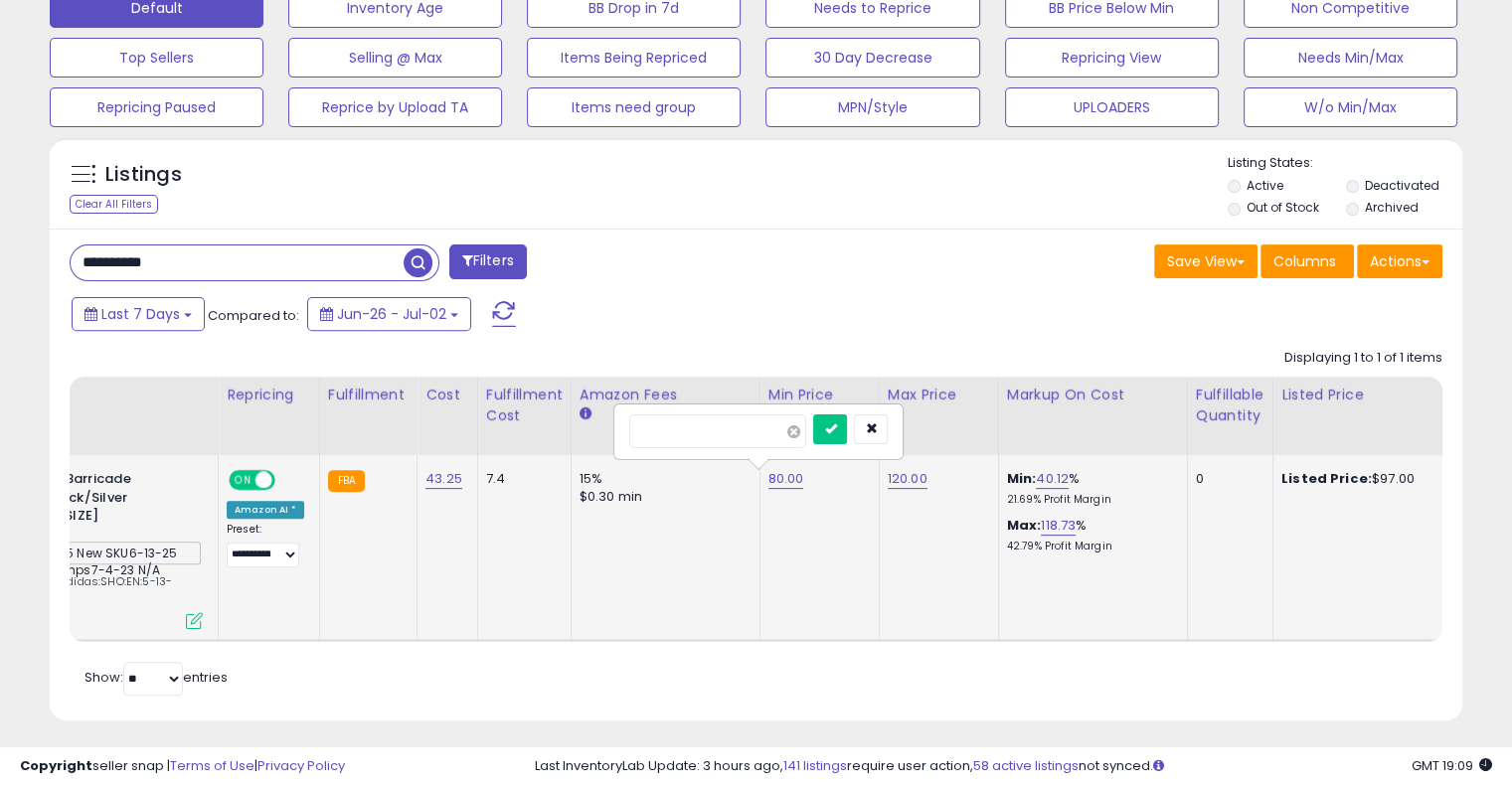 click at bounding box center (793, 431) 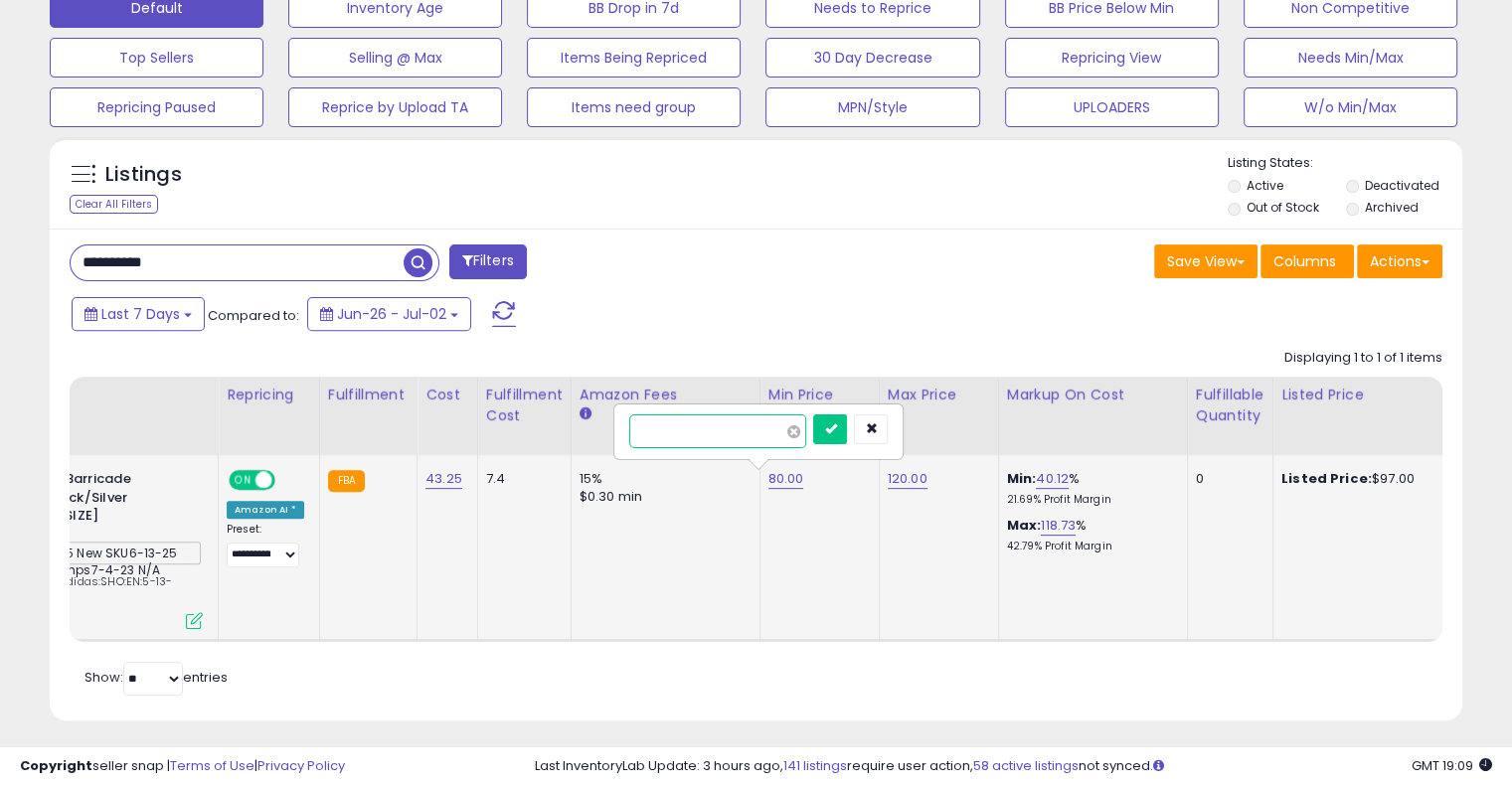 type 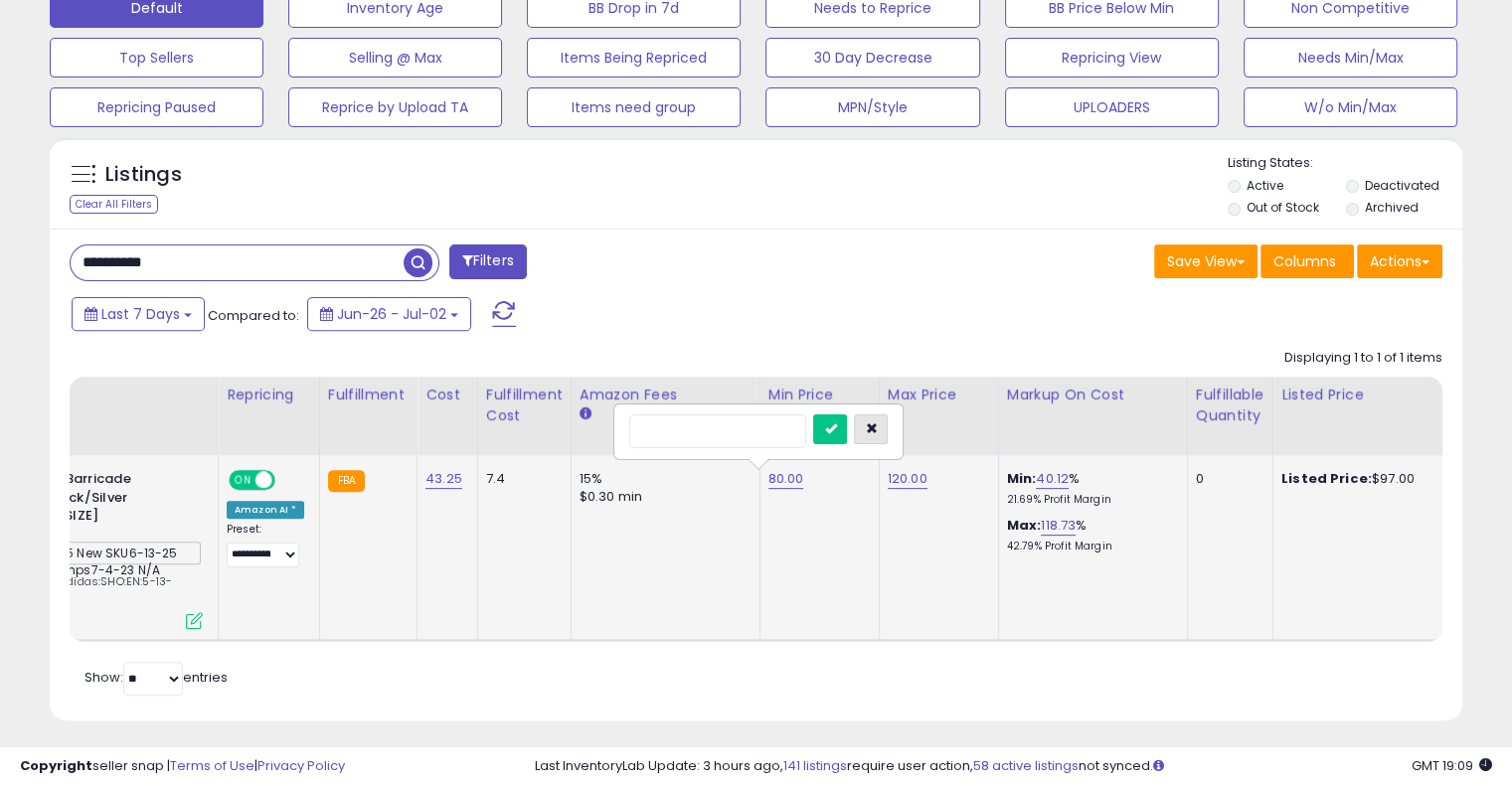 click at bounding box center [871, 429] 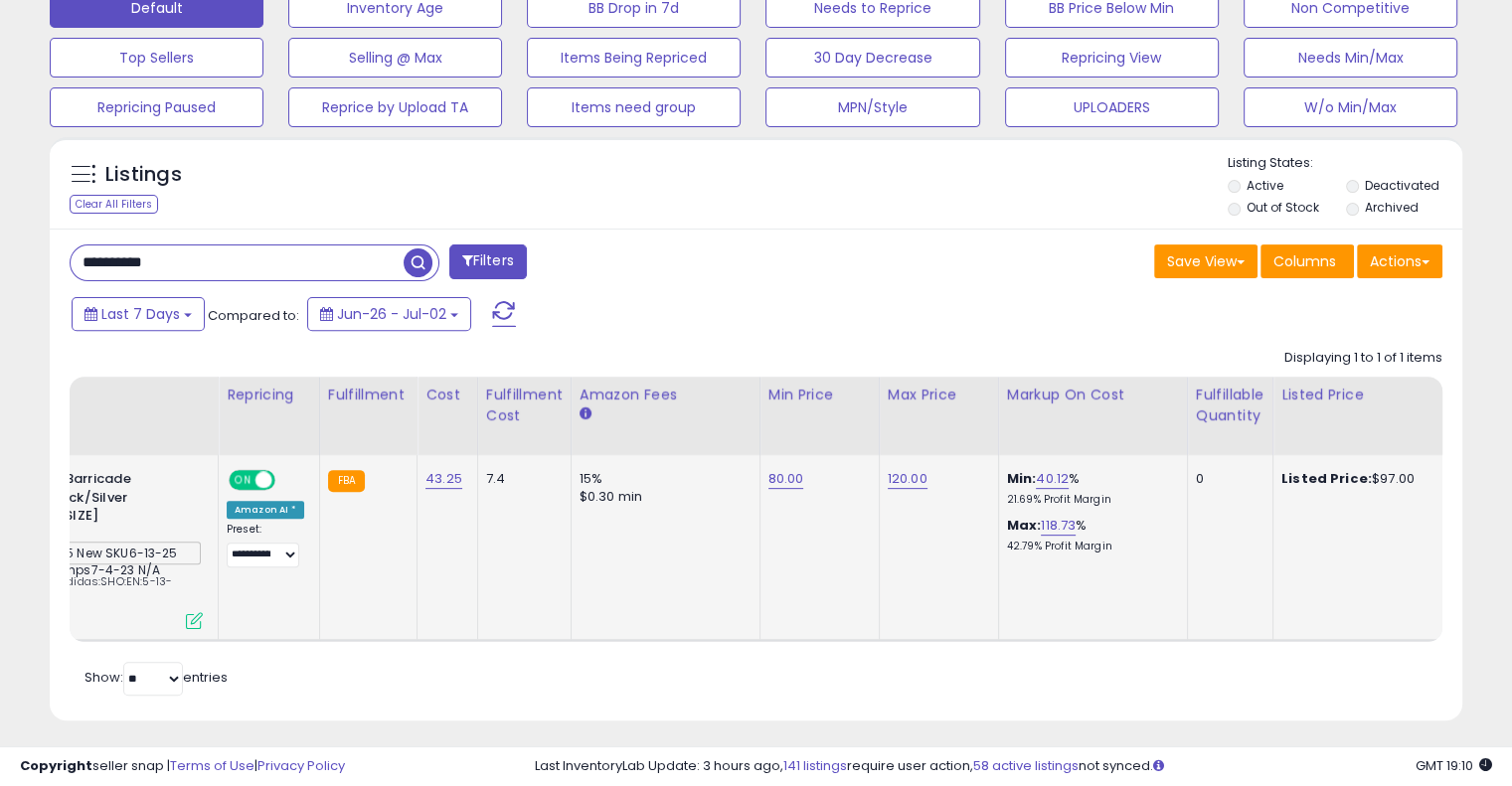 click on "80.00" at bounding box center (816, 479) 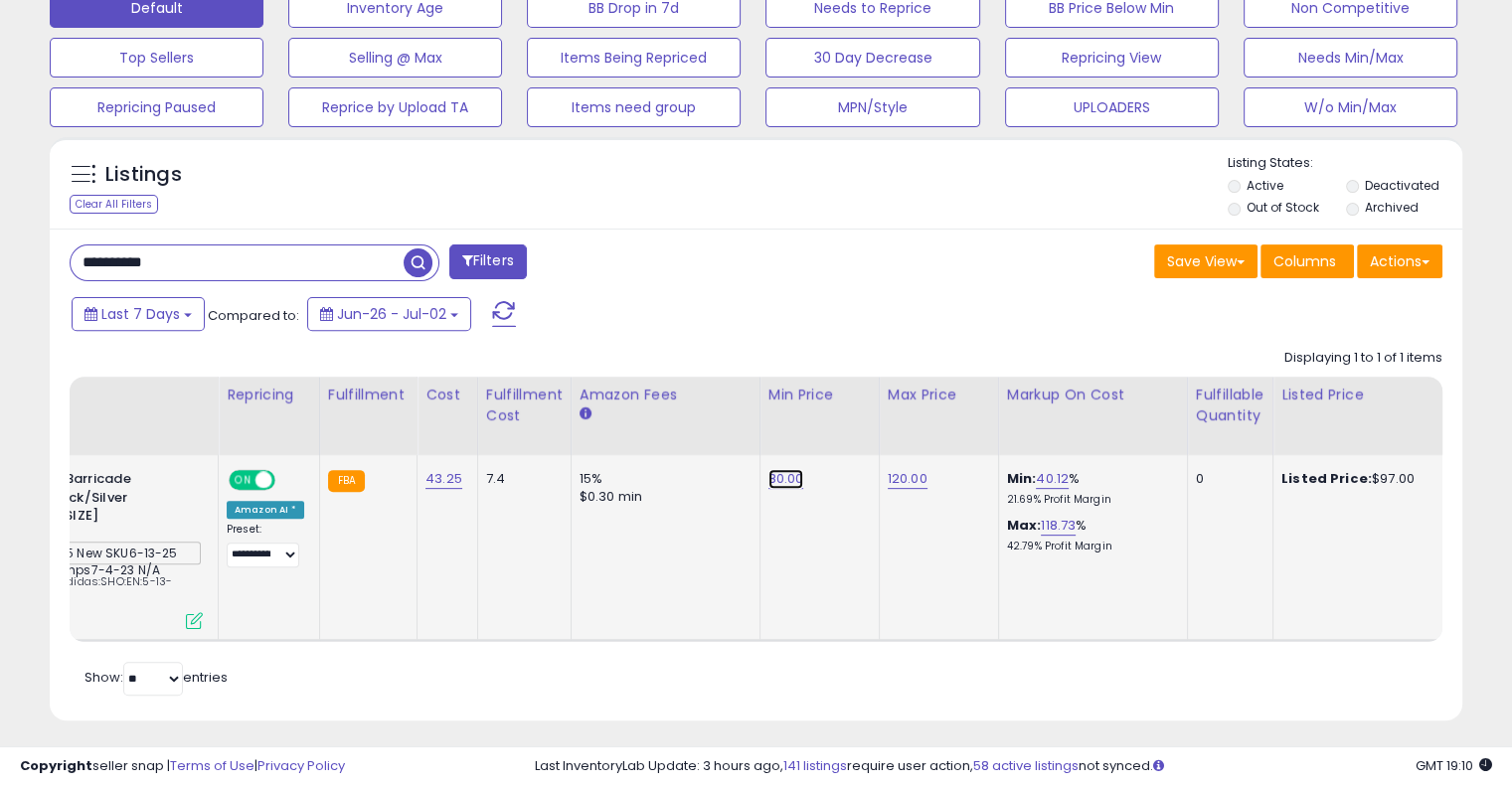 click on "80.00" at bounding box center [786, 479] 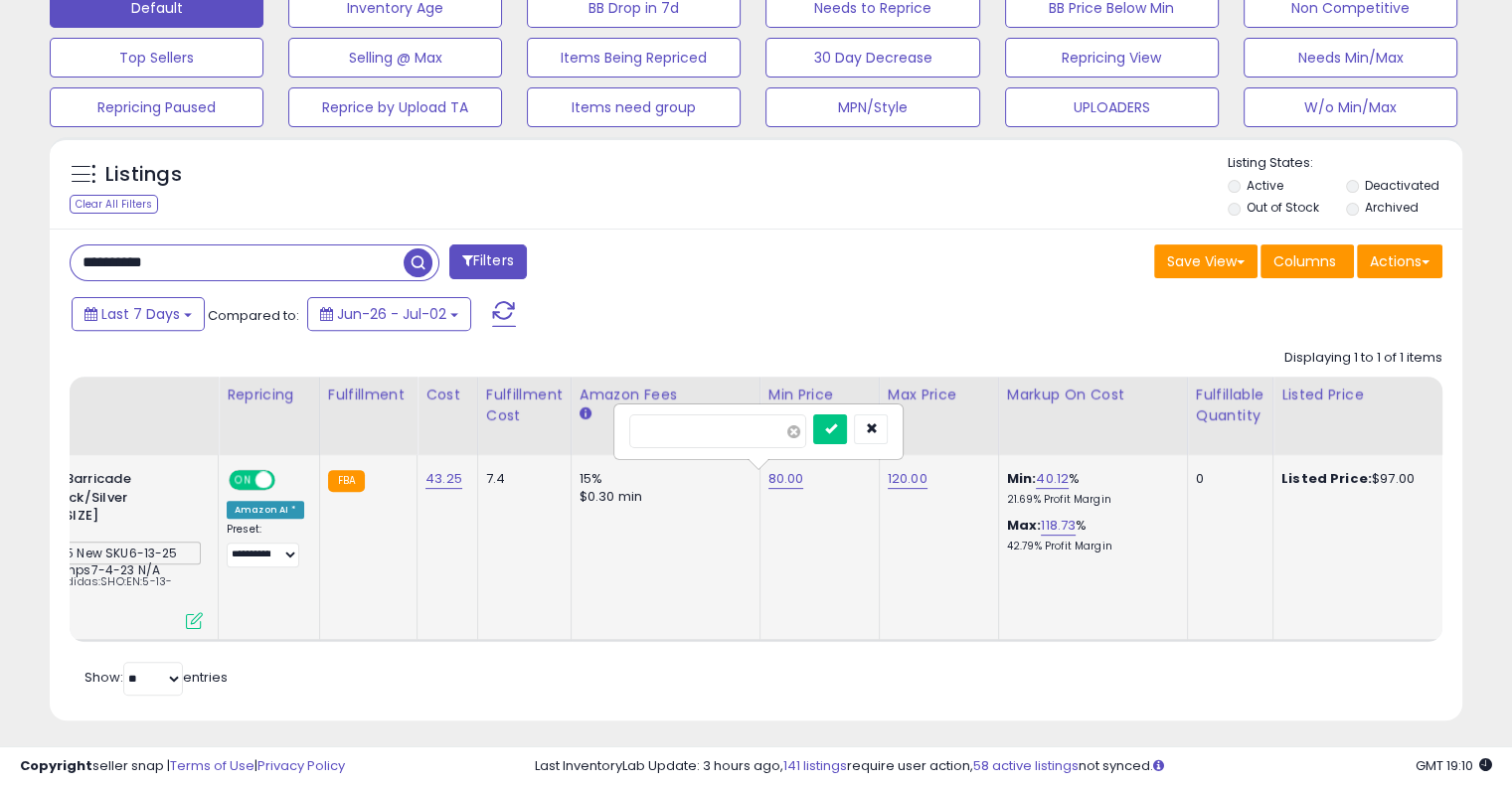 click at bounding box center (793, 431) 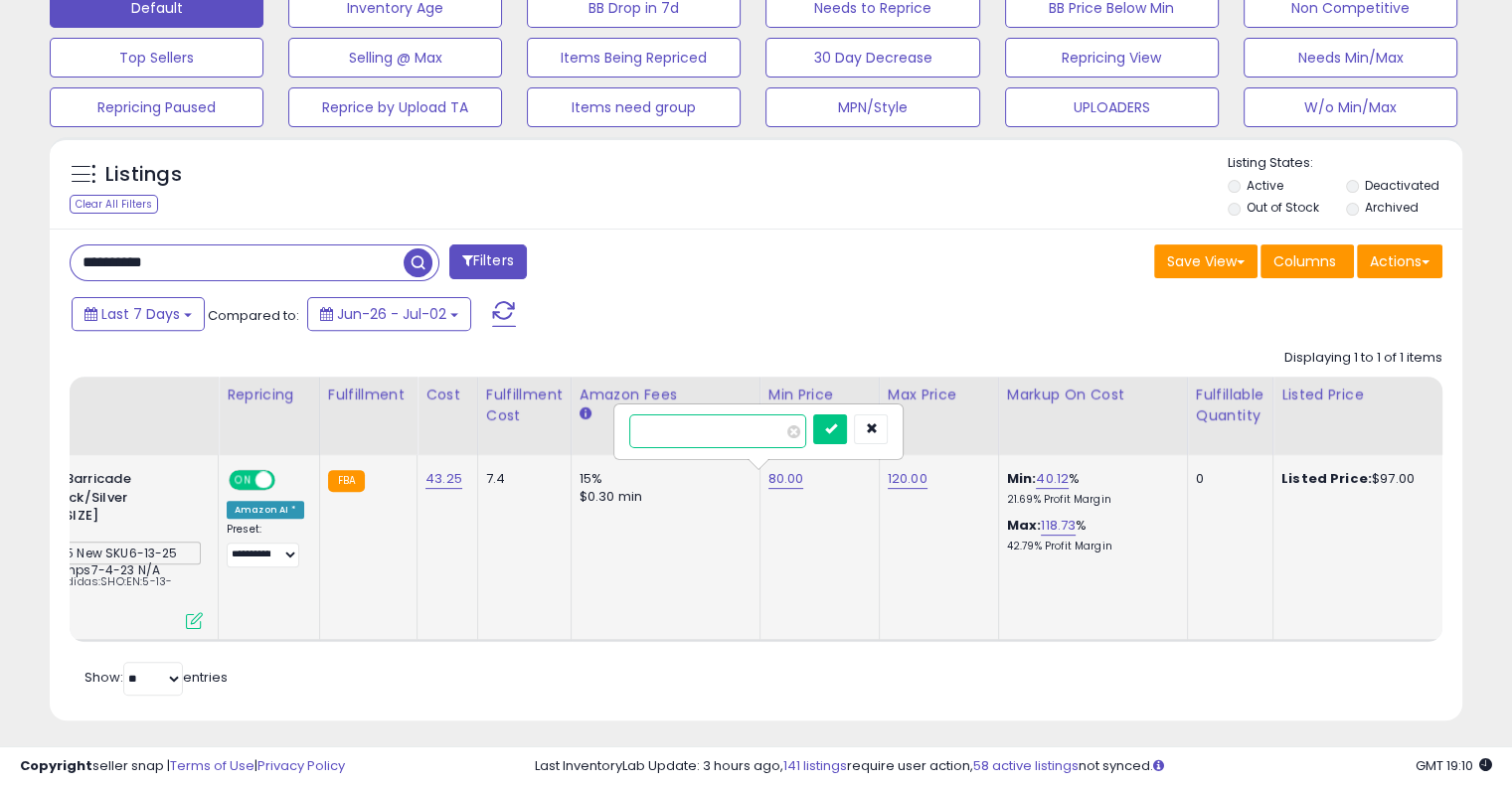 type on "**" 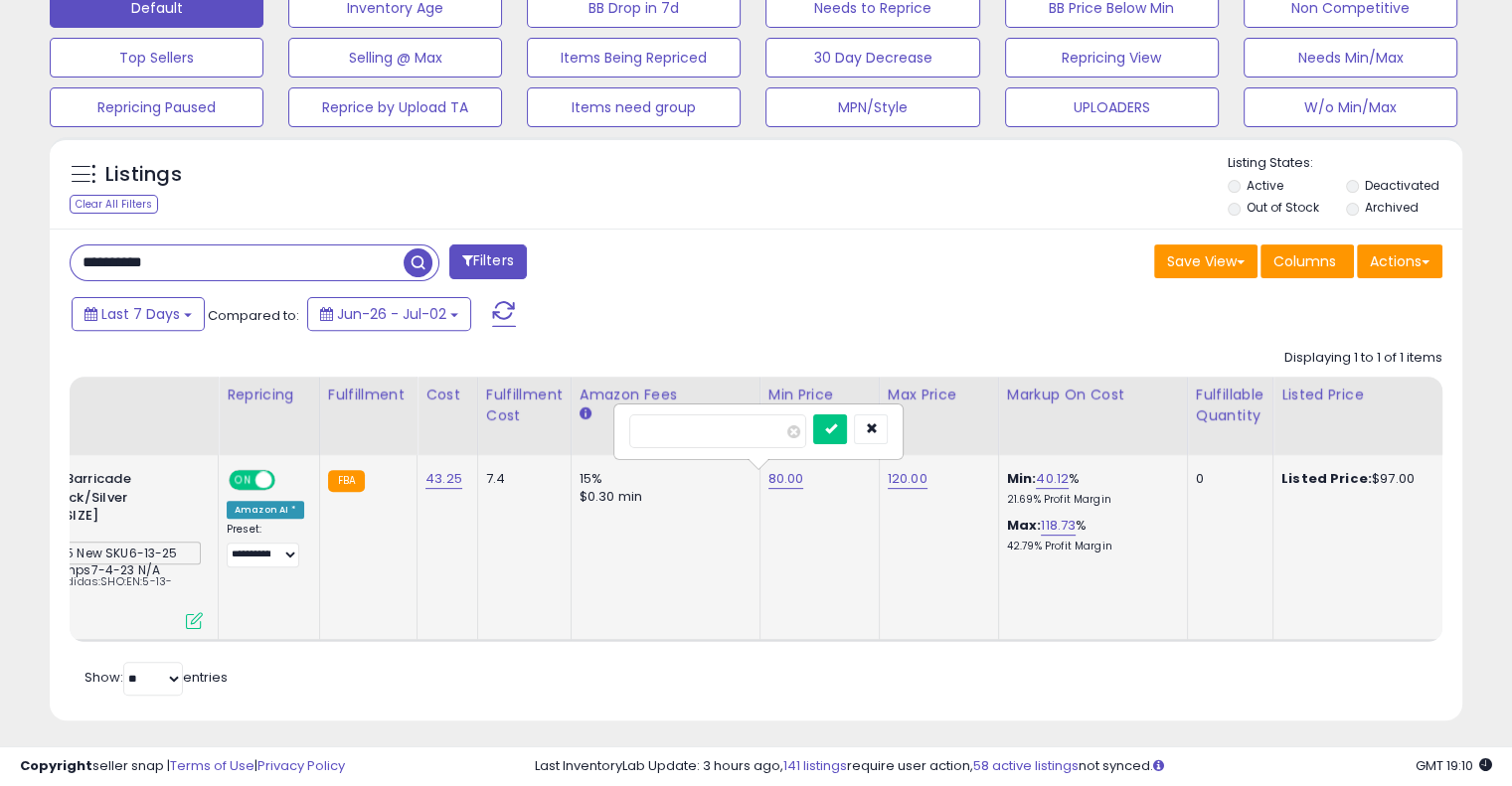 click on "**" at bounding box center (758, 431) 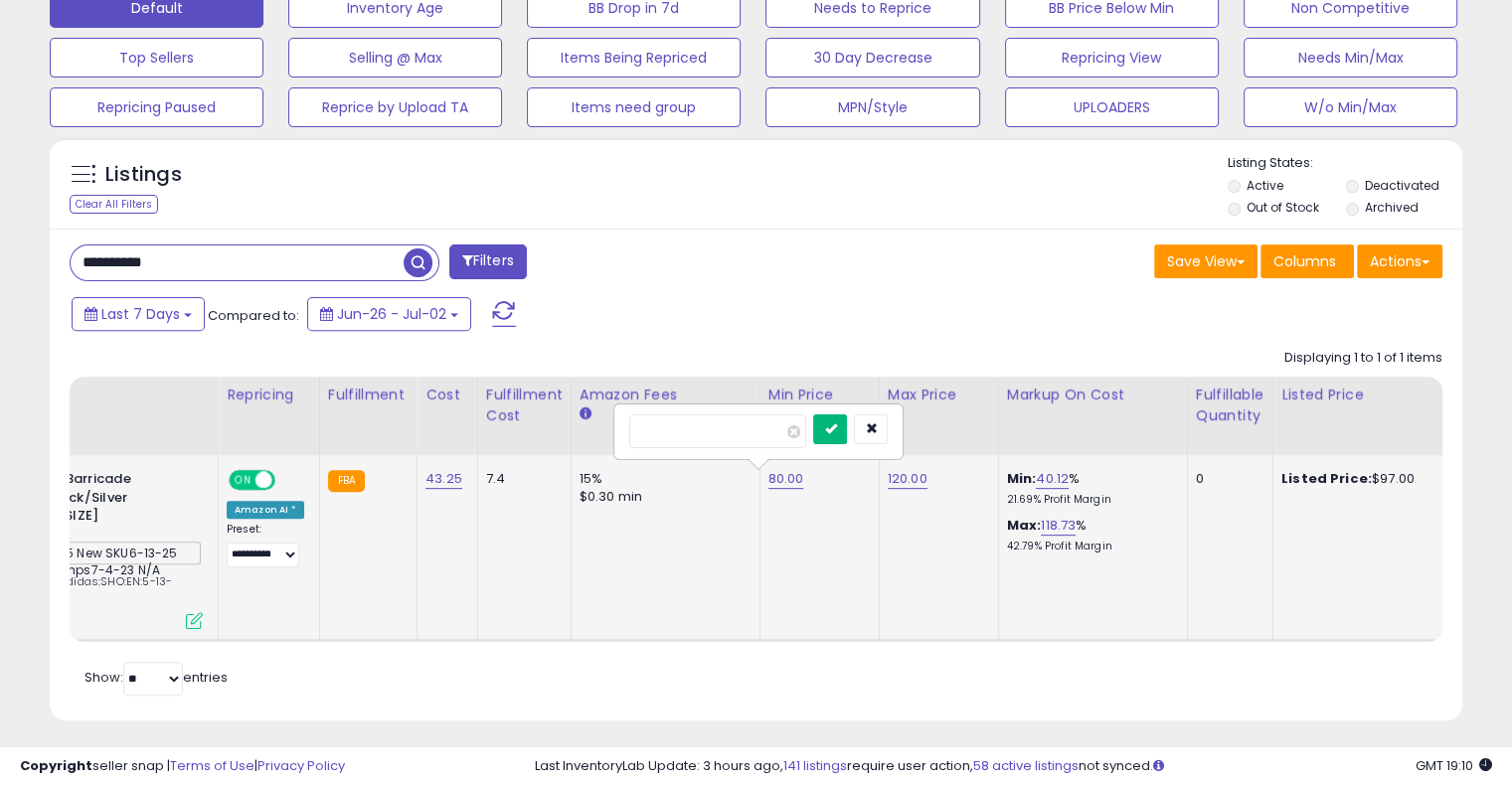 click at bounding box center [830, 429] 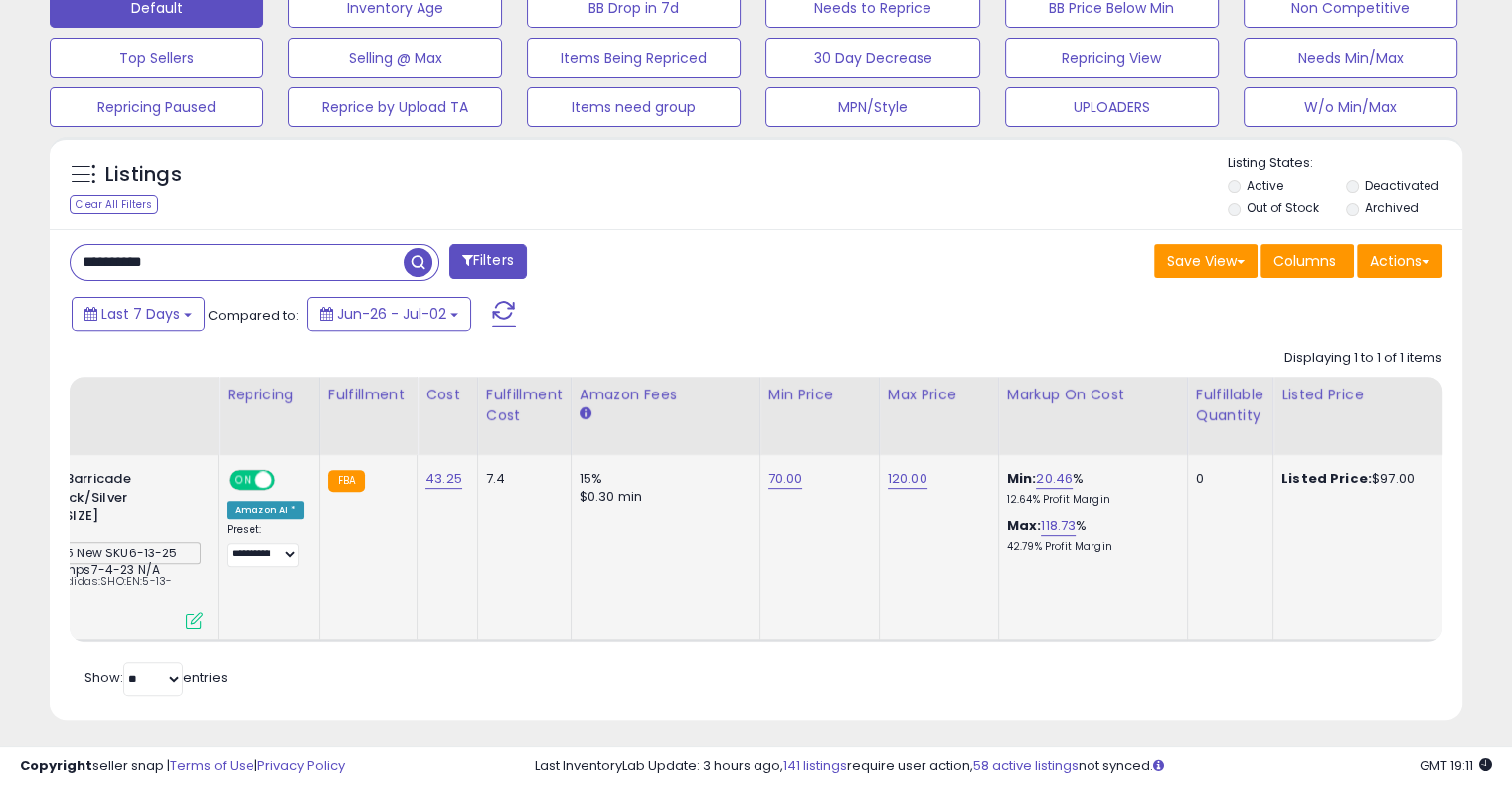 click on "**********" at bounding box center (237, 262) 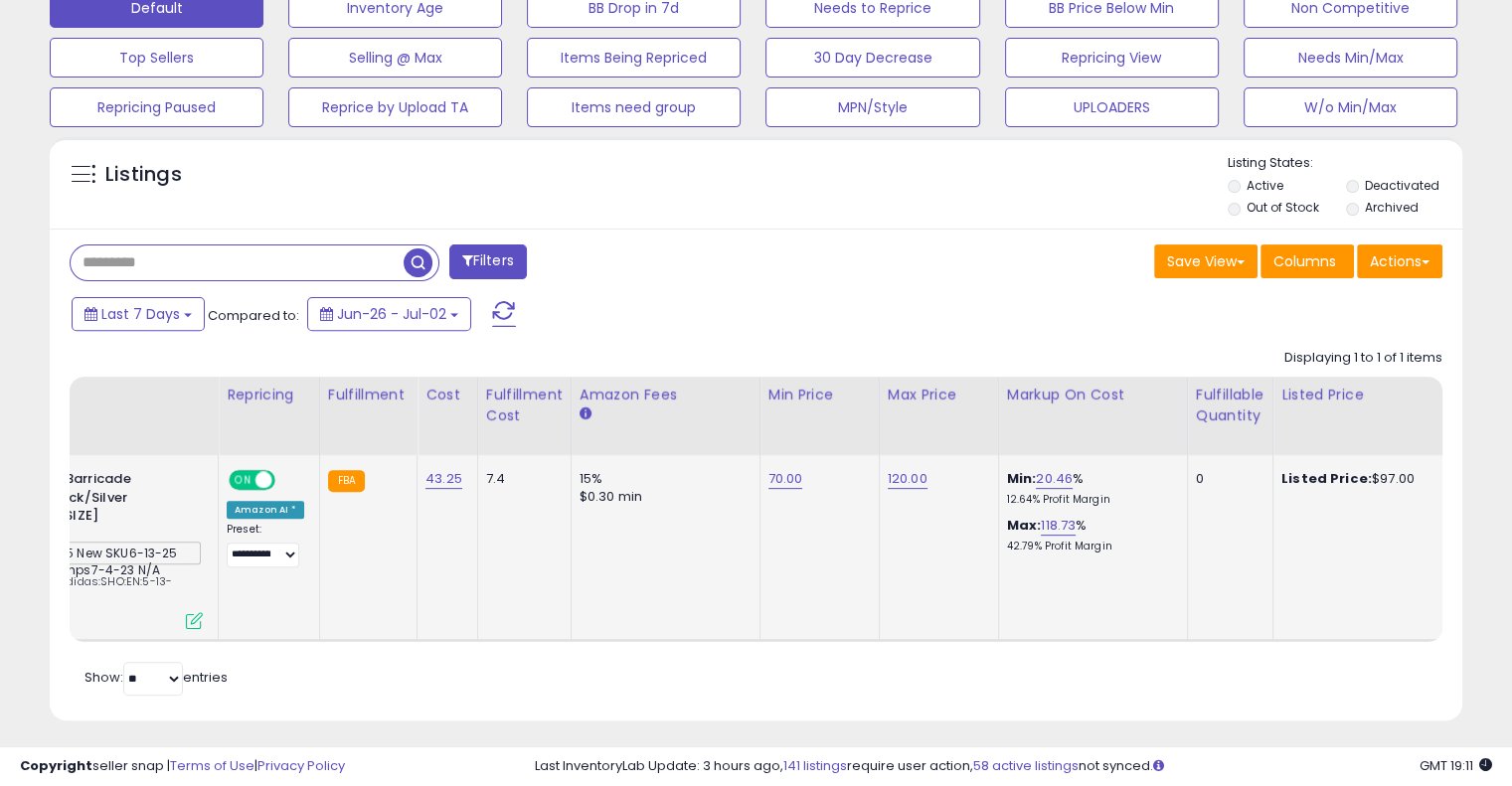 paste on "**********" 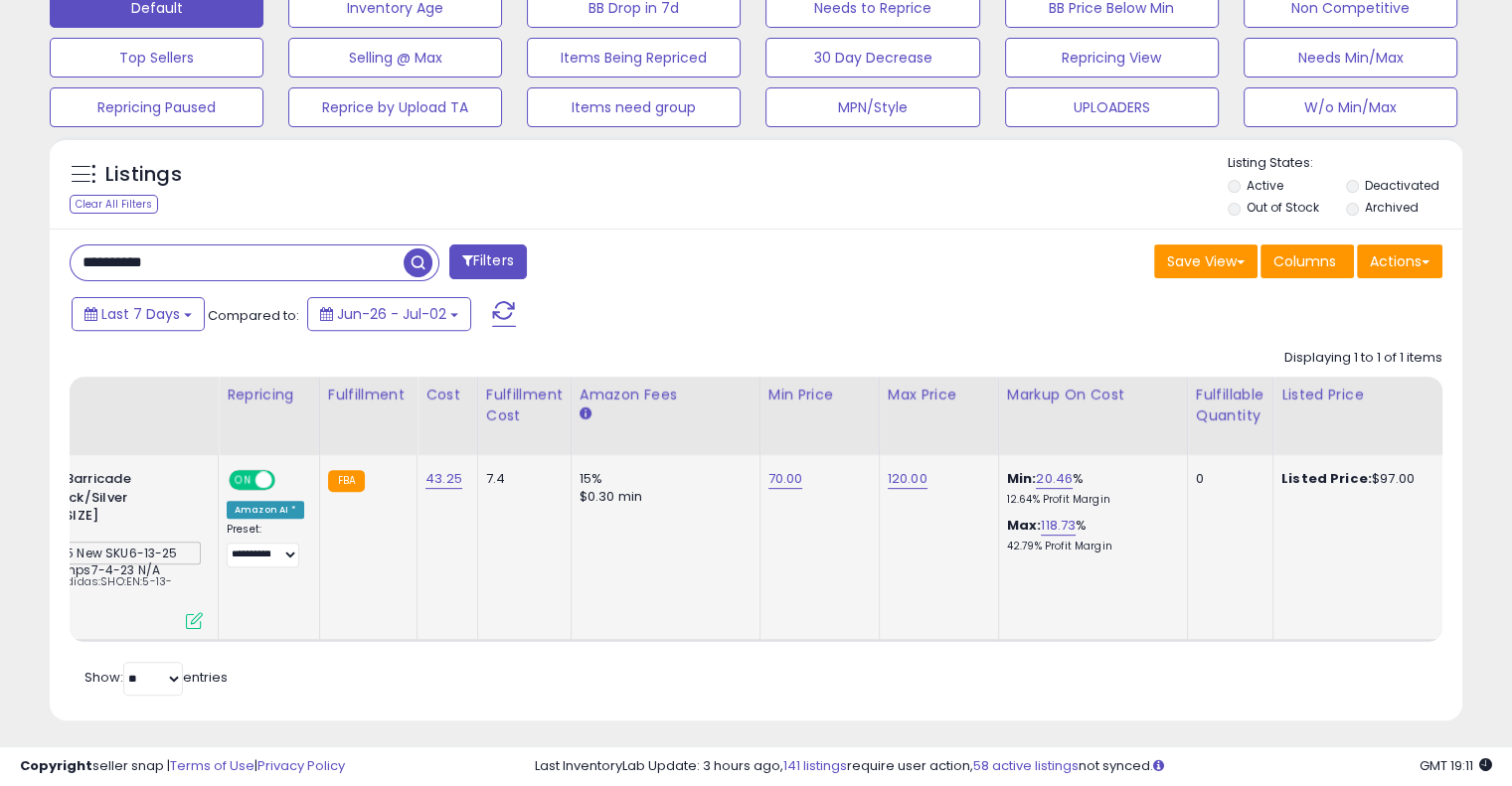 type on "**********" 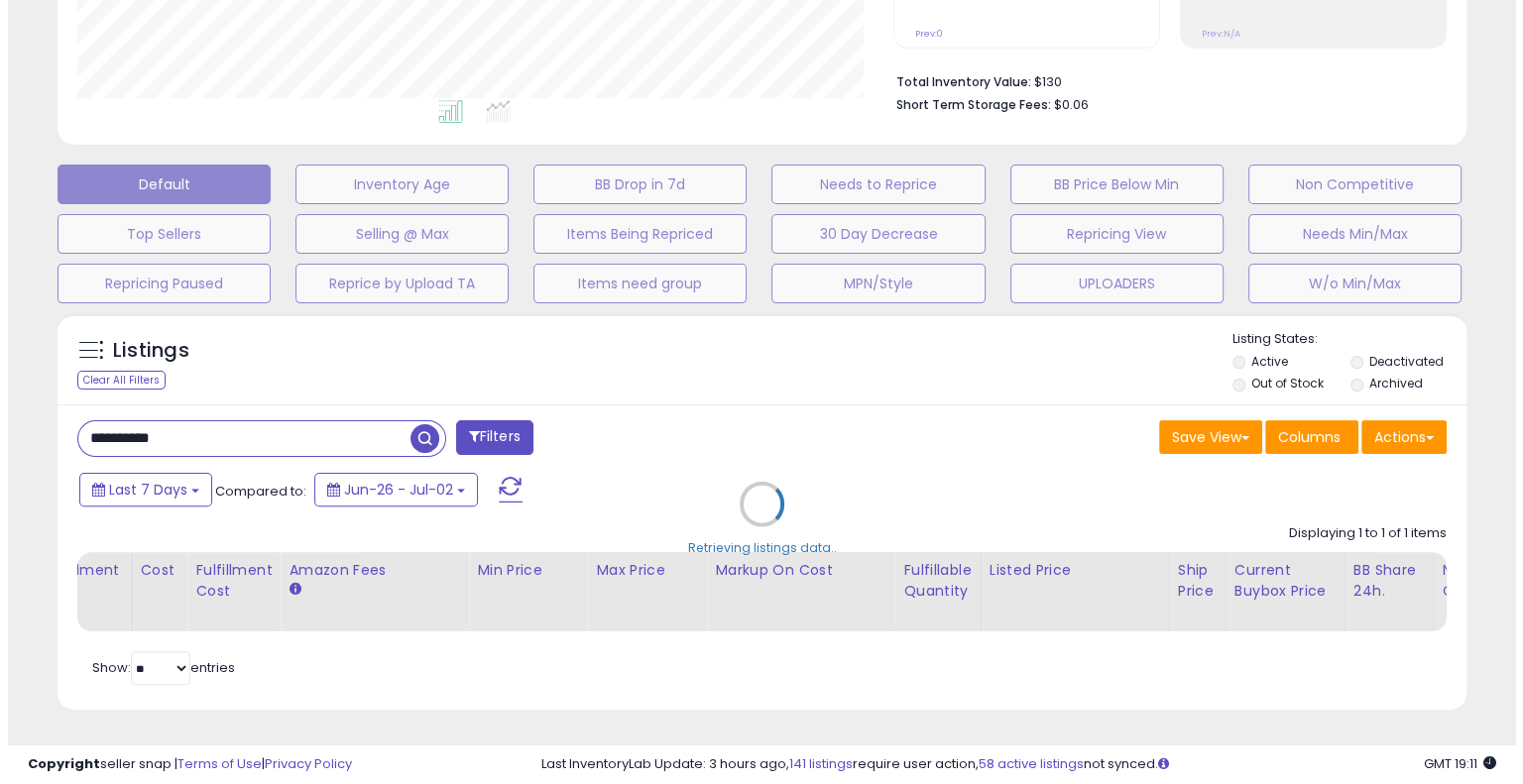 scroll, scrollTop: 474, scrollLeft: 0, axis: vertical 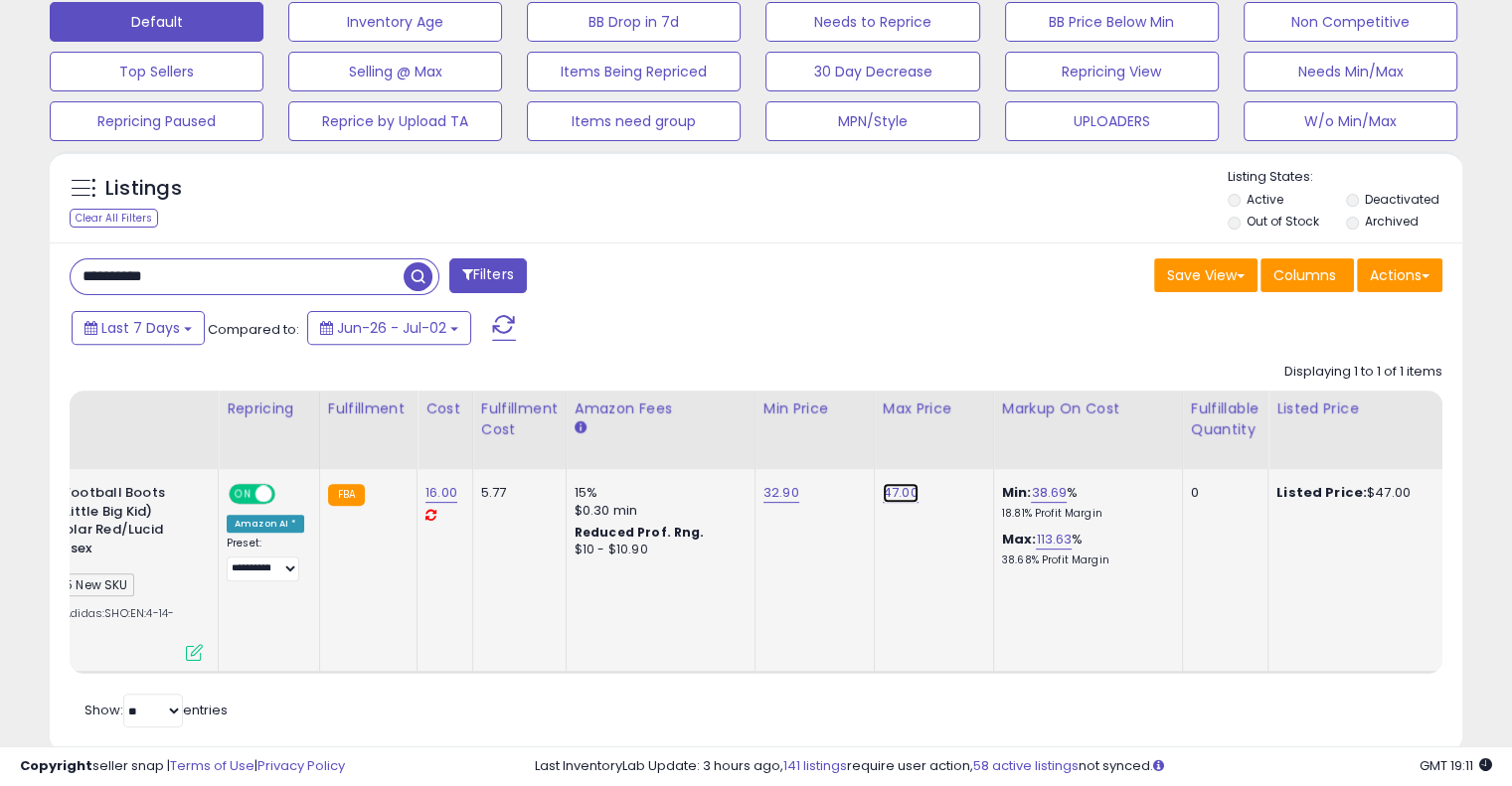 click on "47.00" at bounding box center (901, 493) 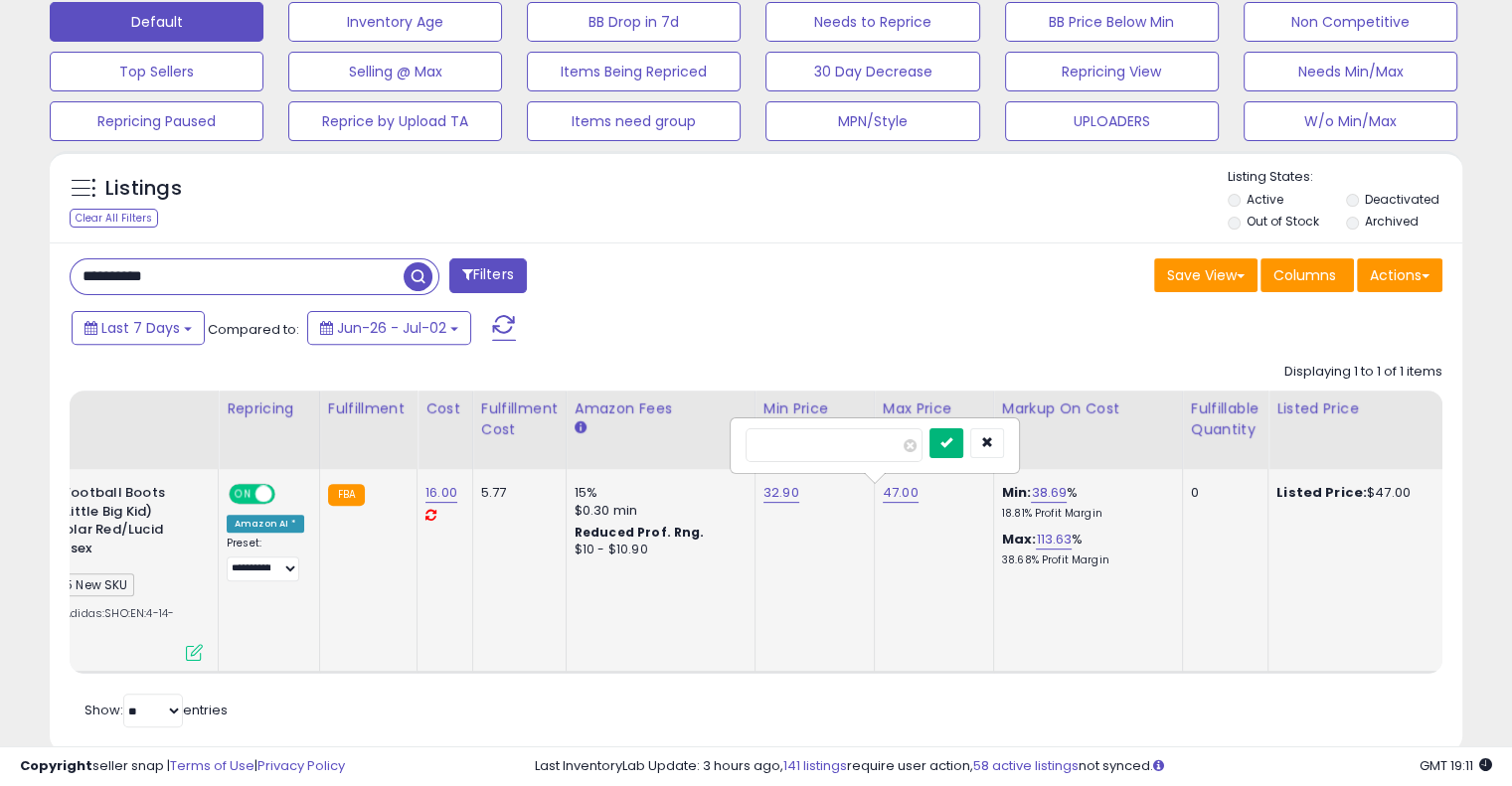 click at bounding box center [946, 443] 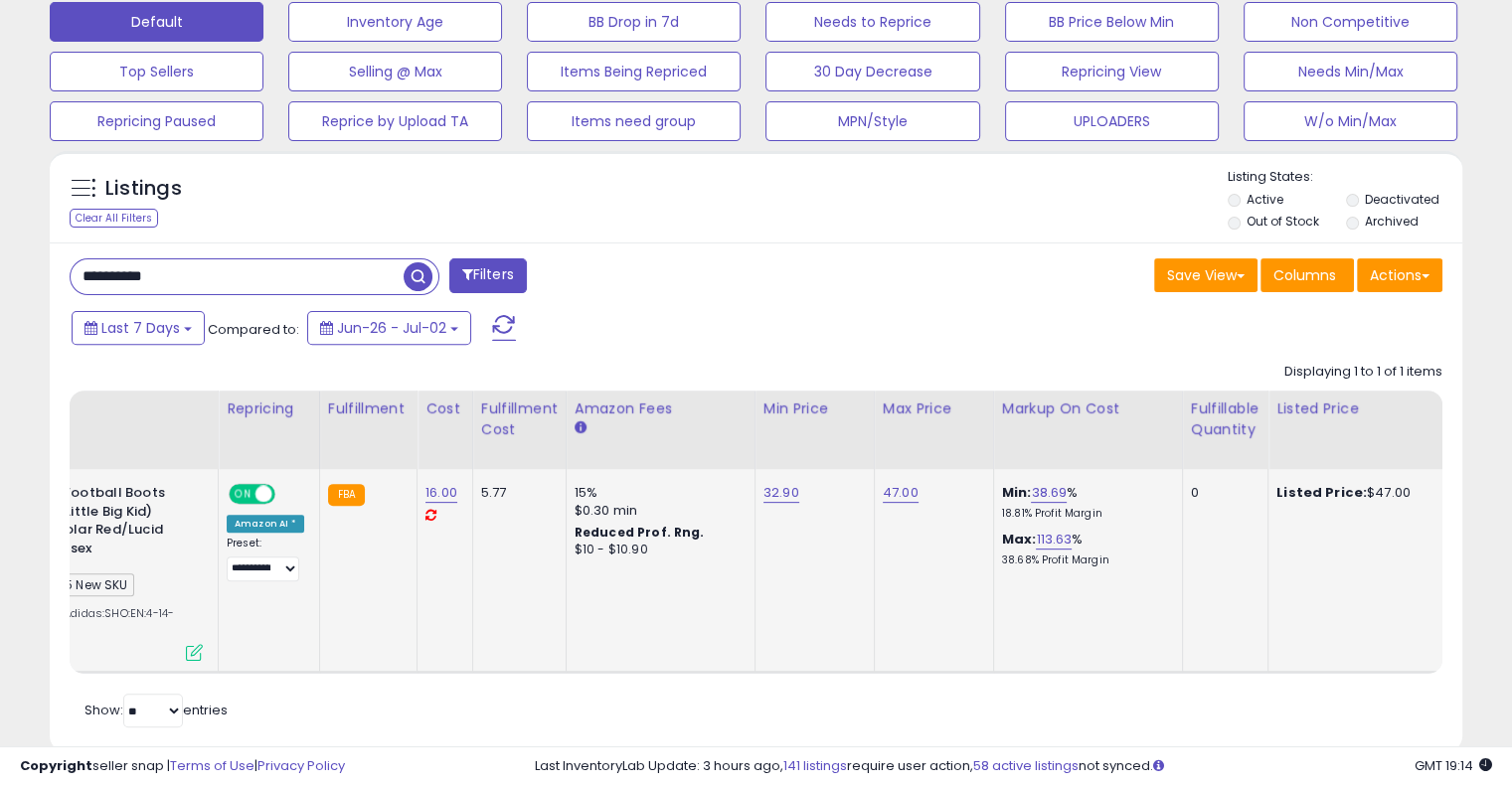 click on "**********" at bounding box center (237, 276) 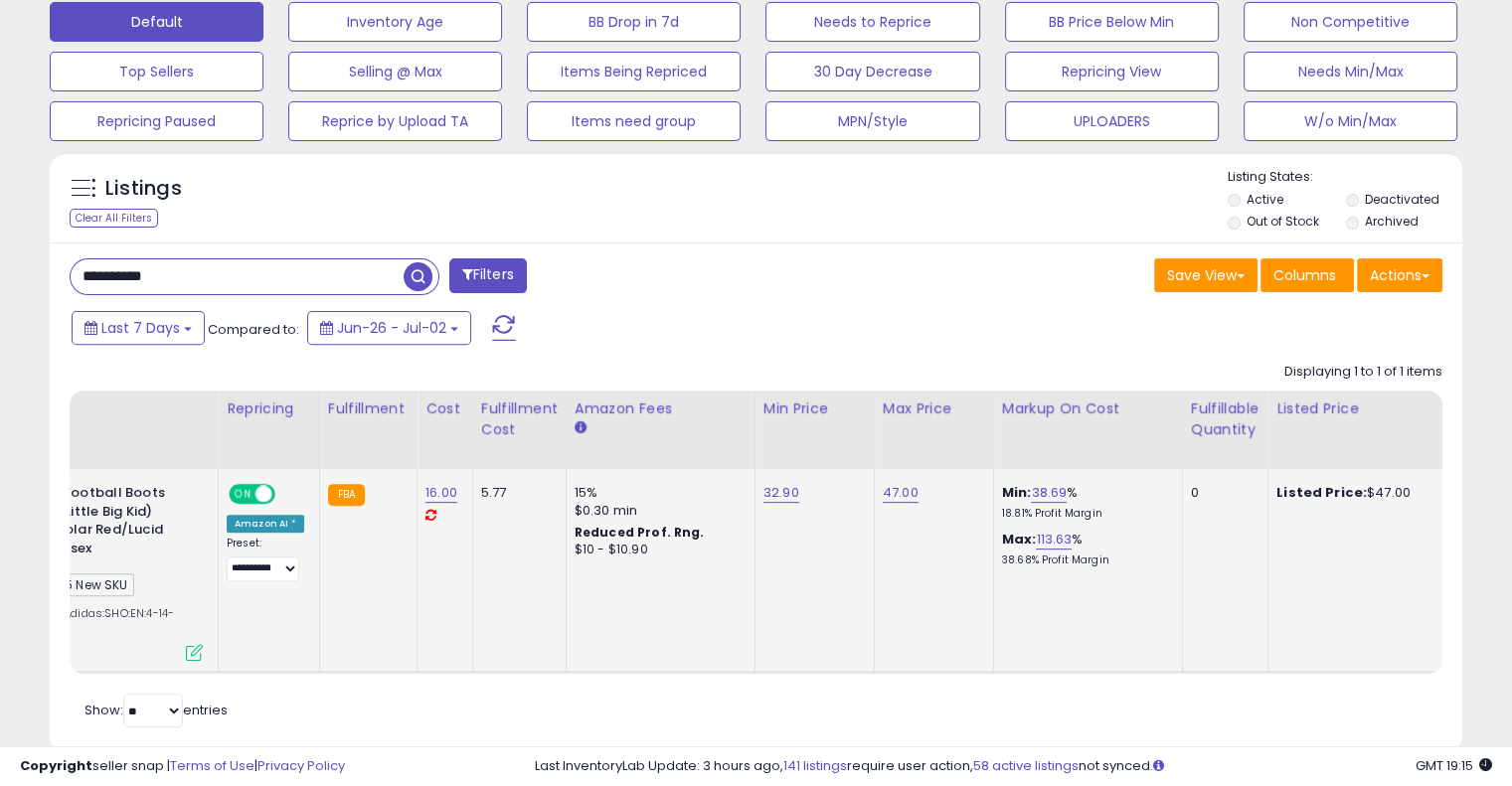 click on "**********" at bounding box center [237, 276] 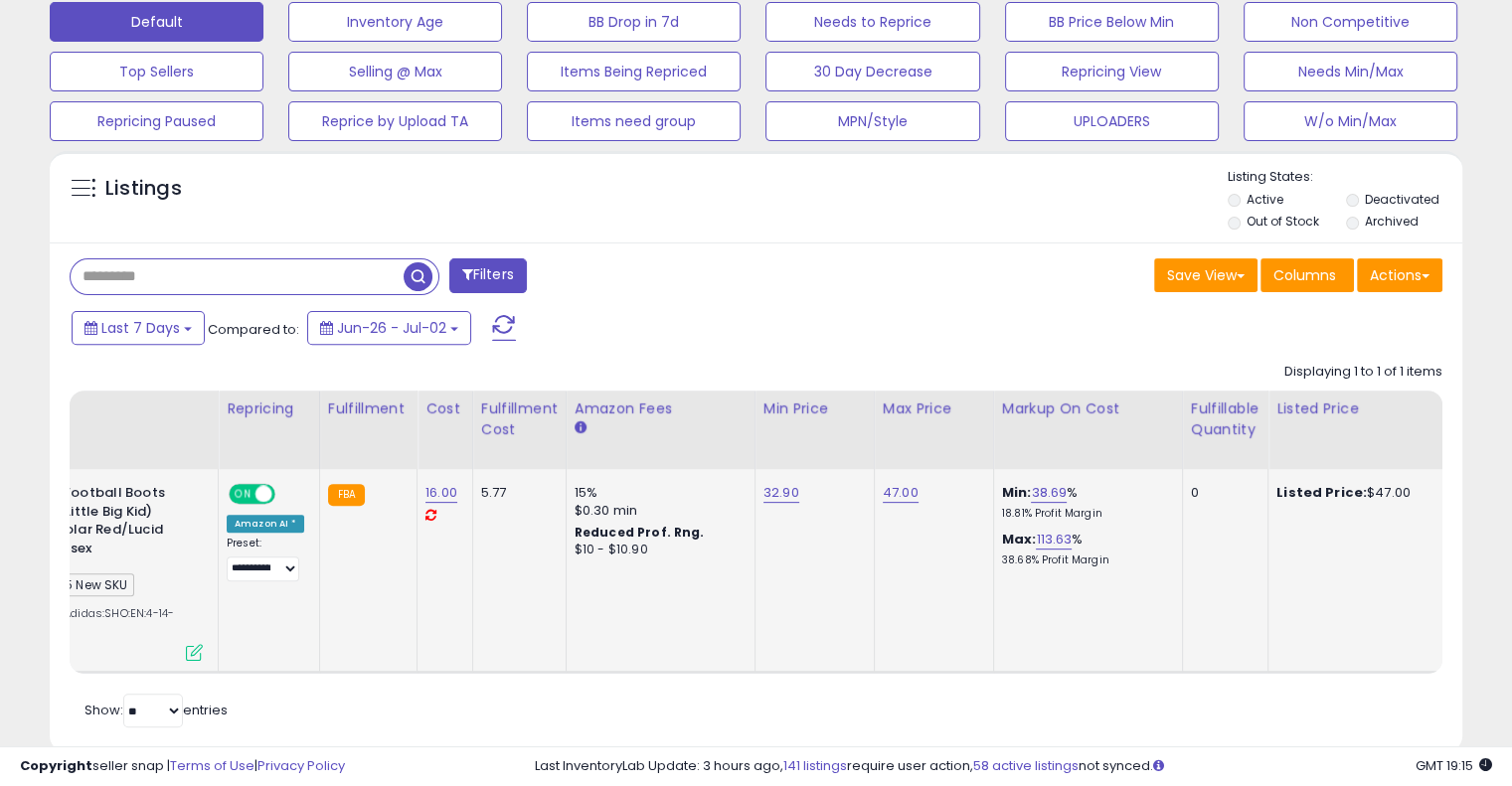 paste on "**********" 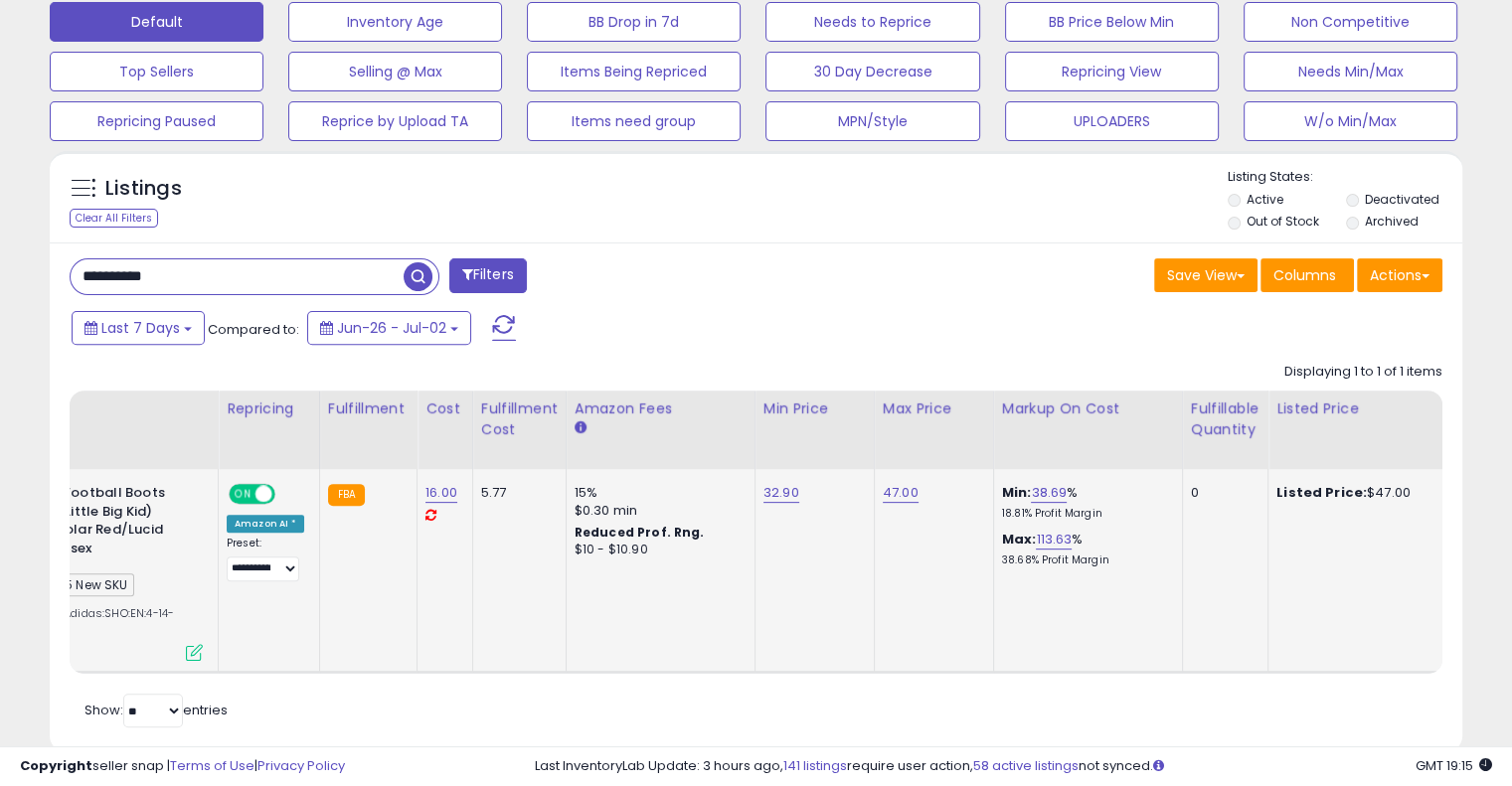 type on "**********" 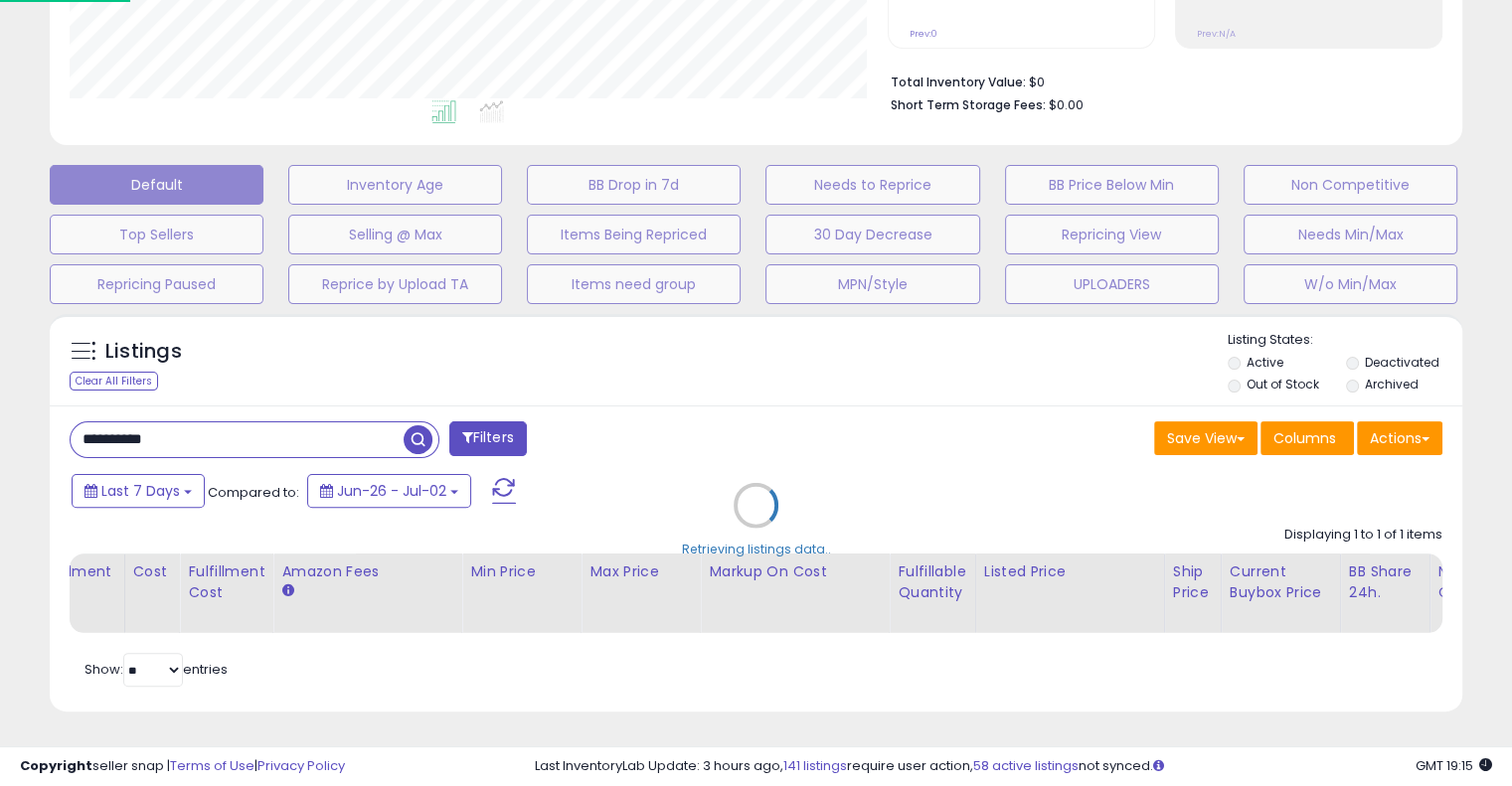 scroll, scrollTop: 993270, scrollLeft: 993256, axis: both 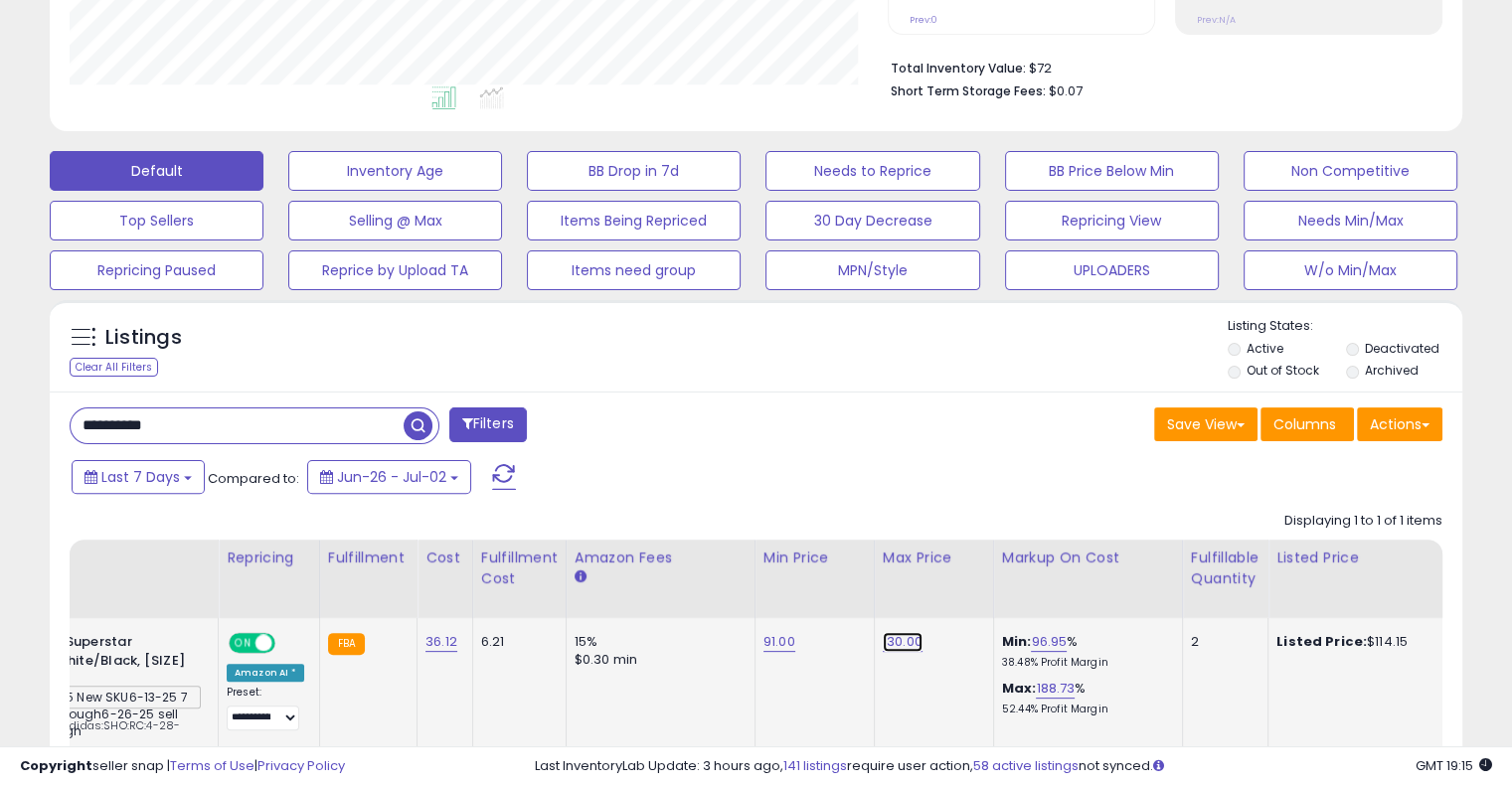 click on "130.00" at bounding box center (903, 642) 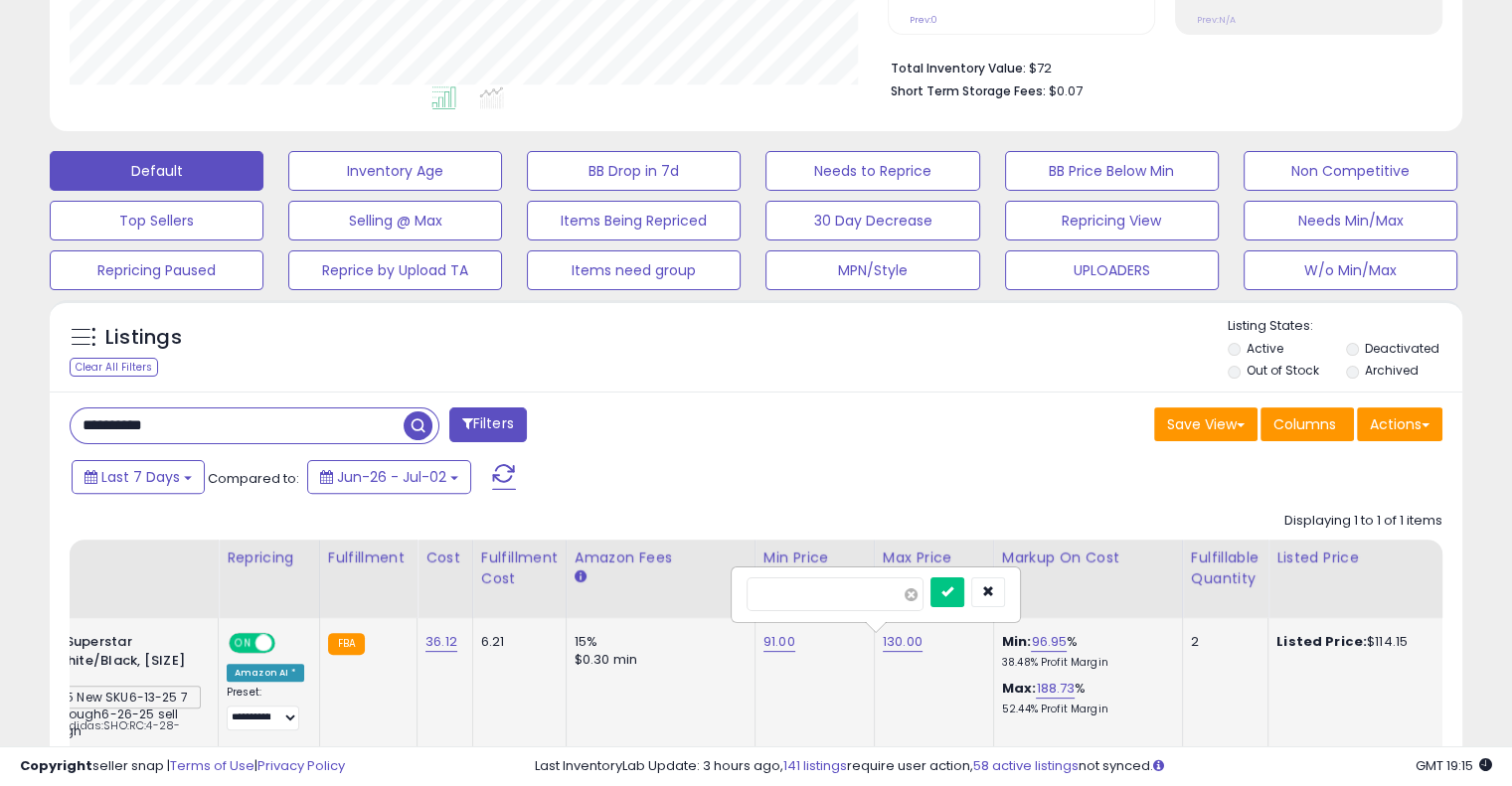 click at bounding box center (911, 594) 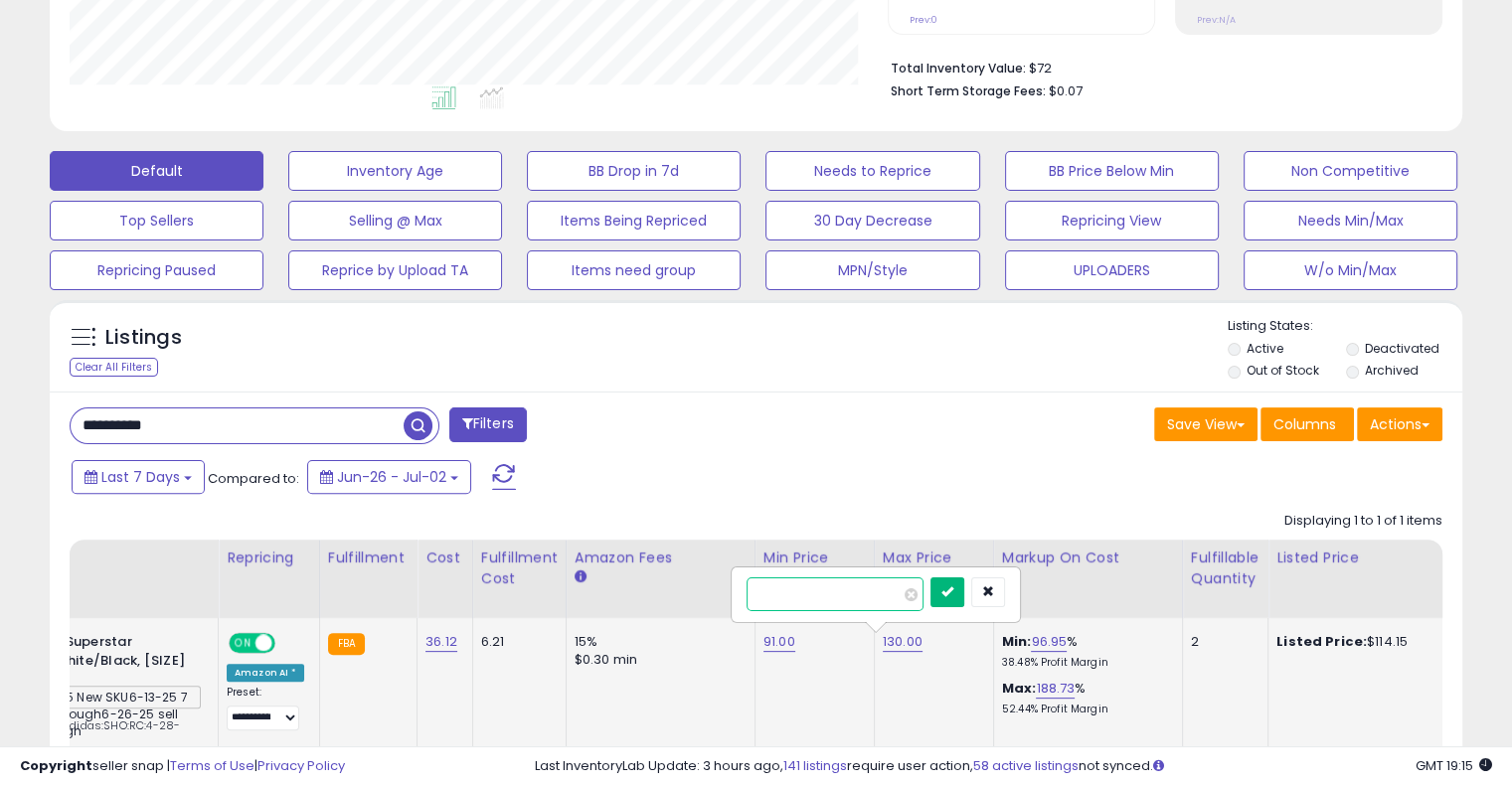 type on "***" 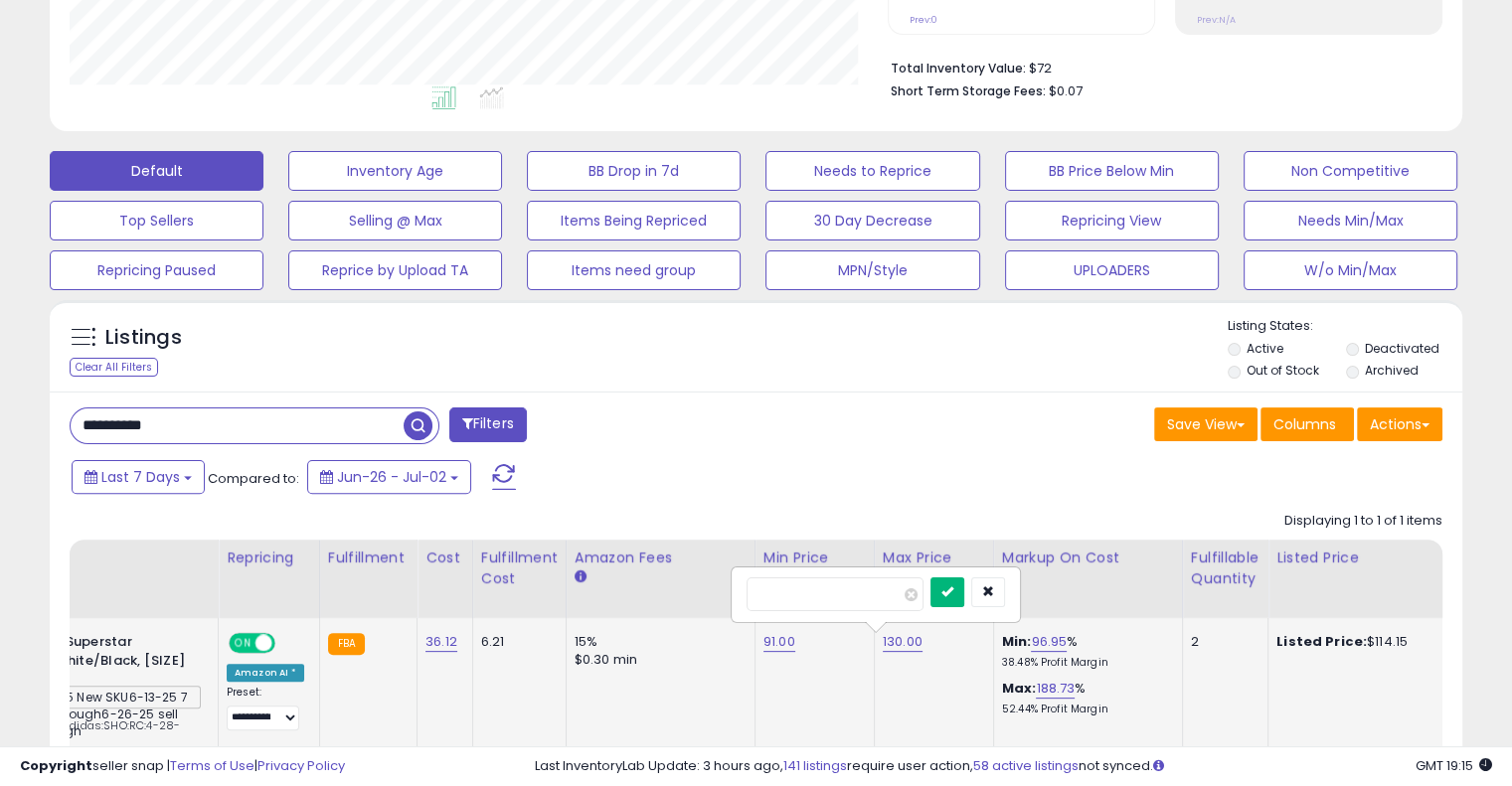 click at bounding box center (947, 592) 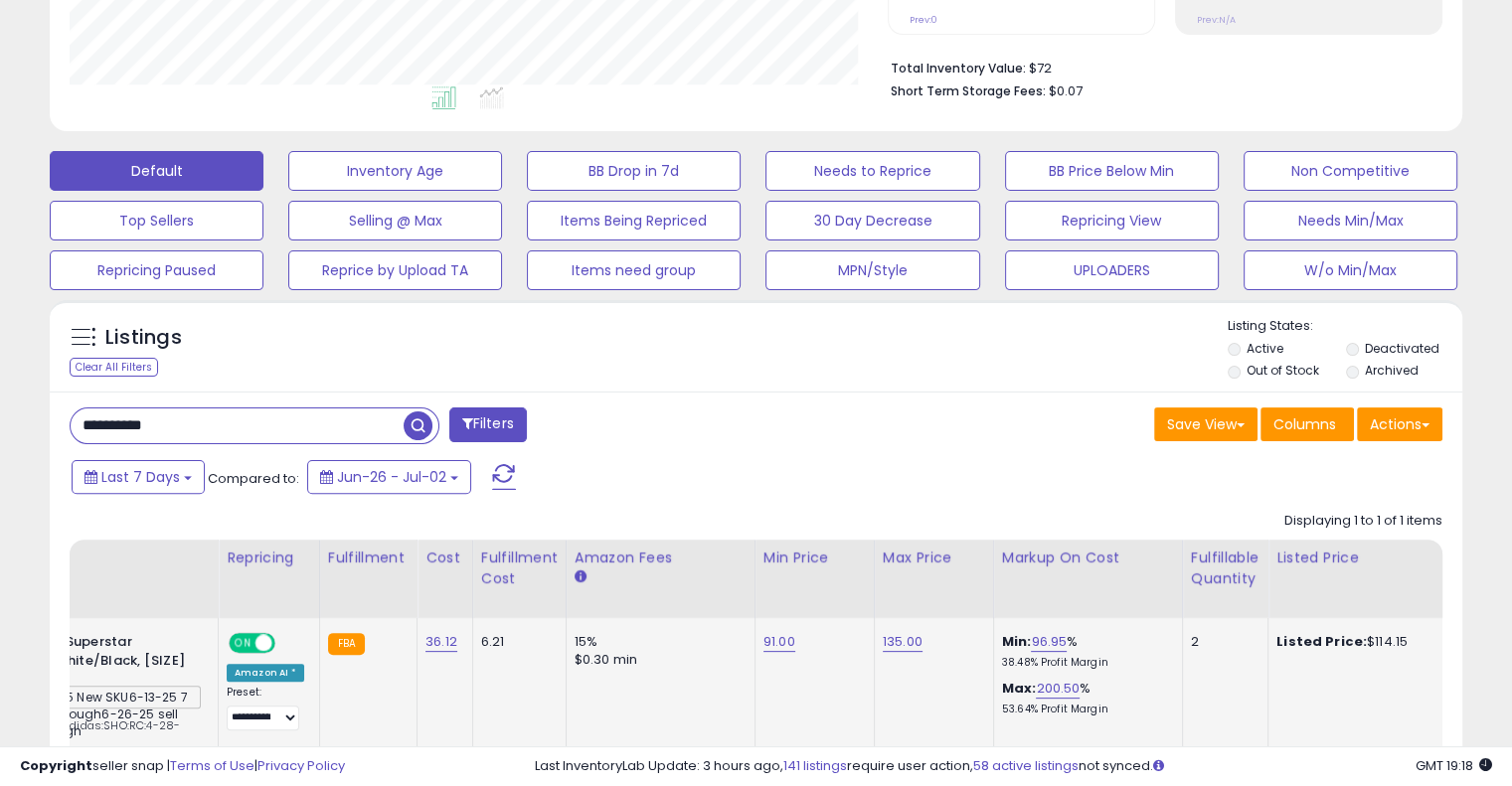 click on "**********" at bounding box center (237, 425) 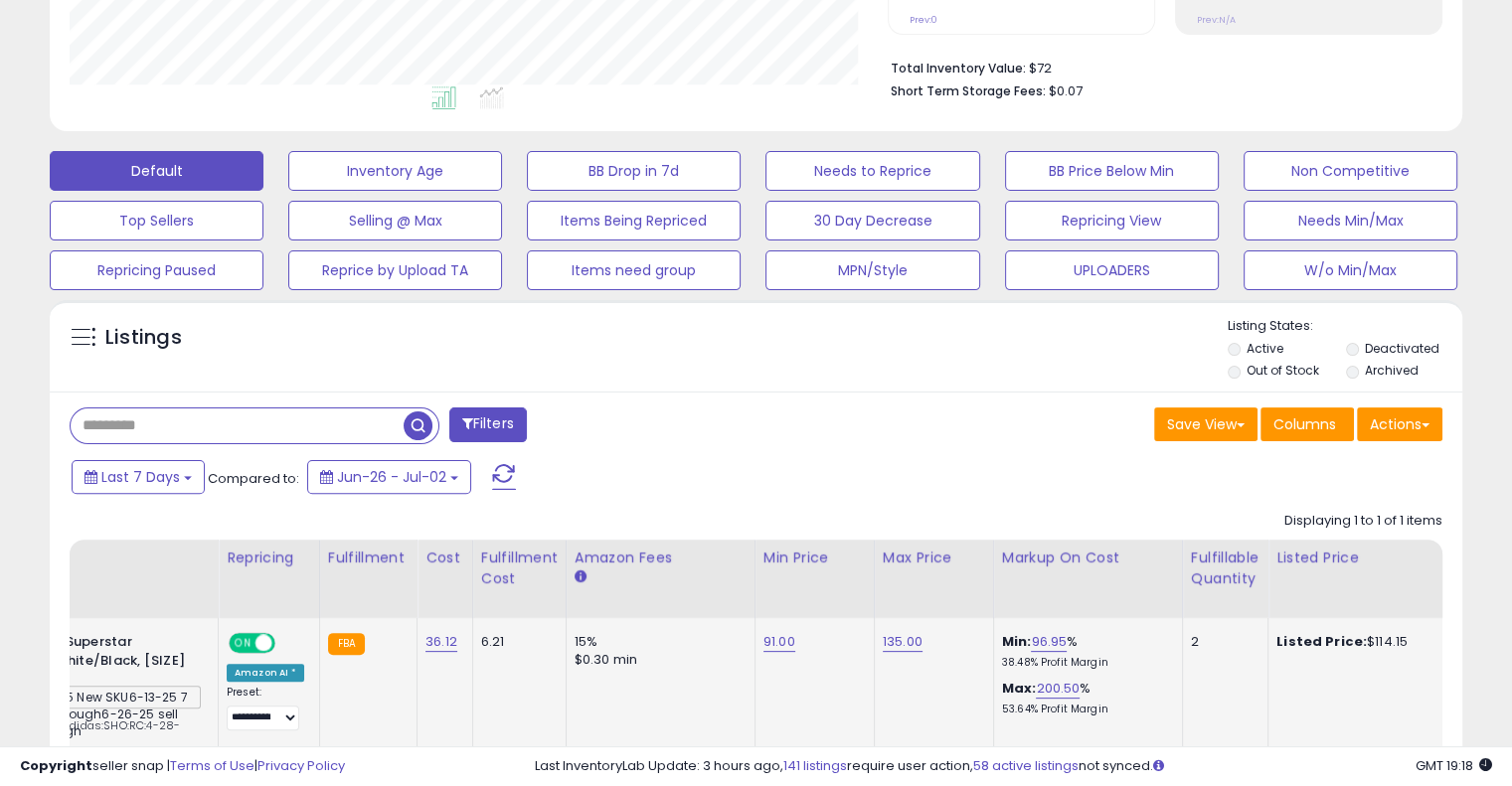 paste on "**********" 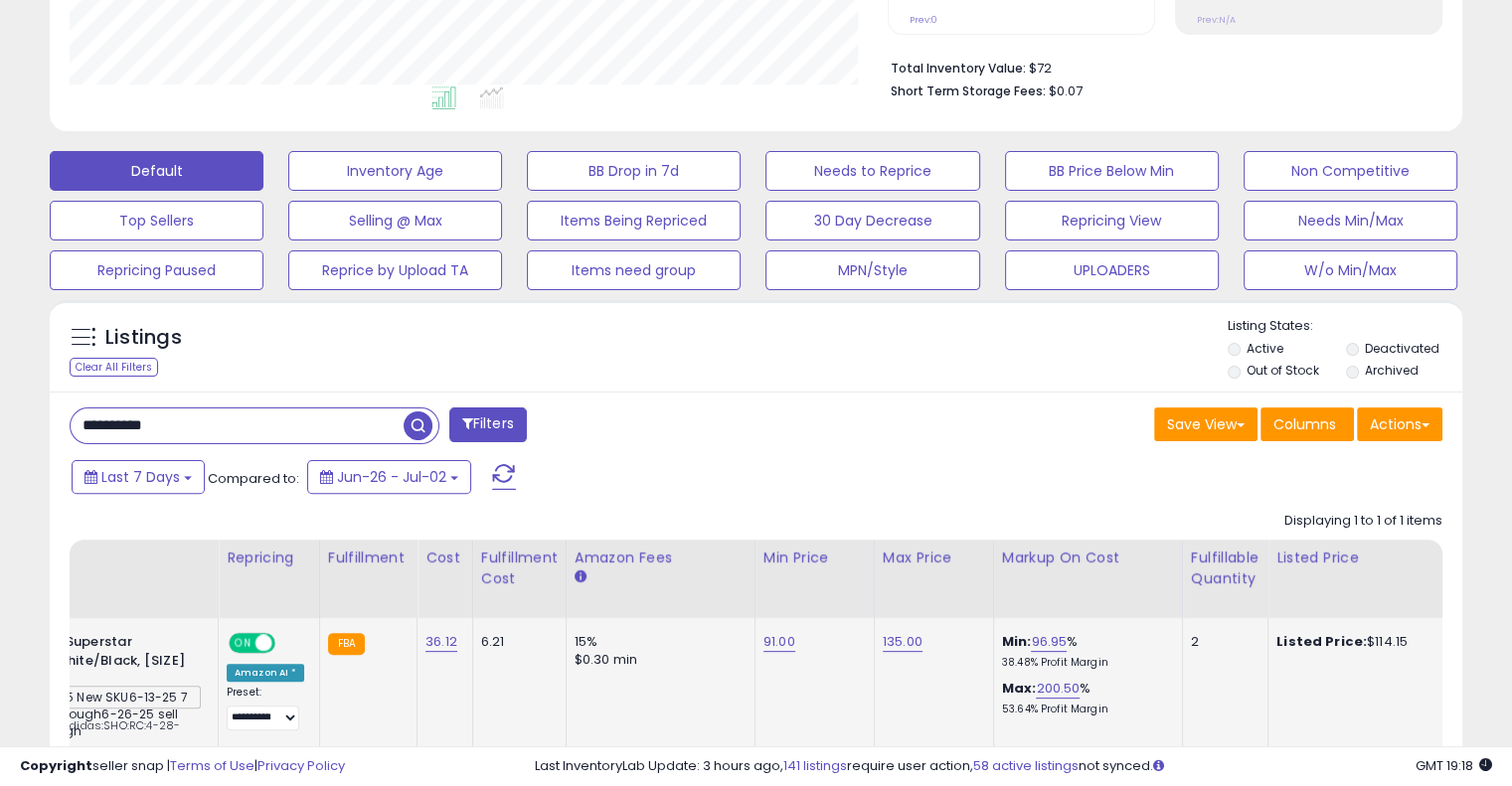 type on "**********" 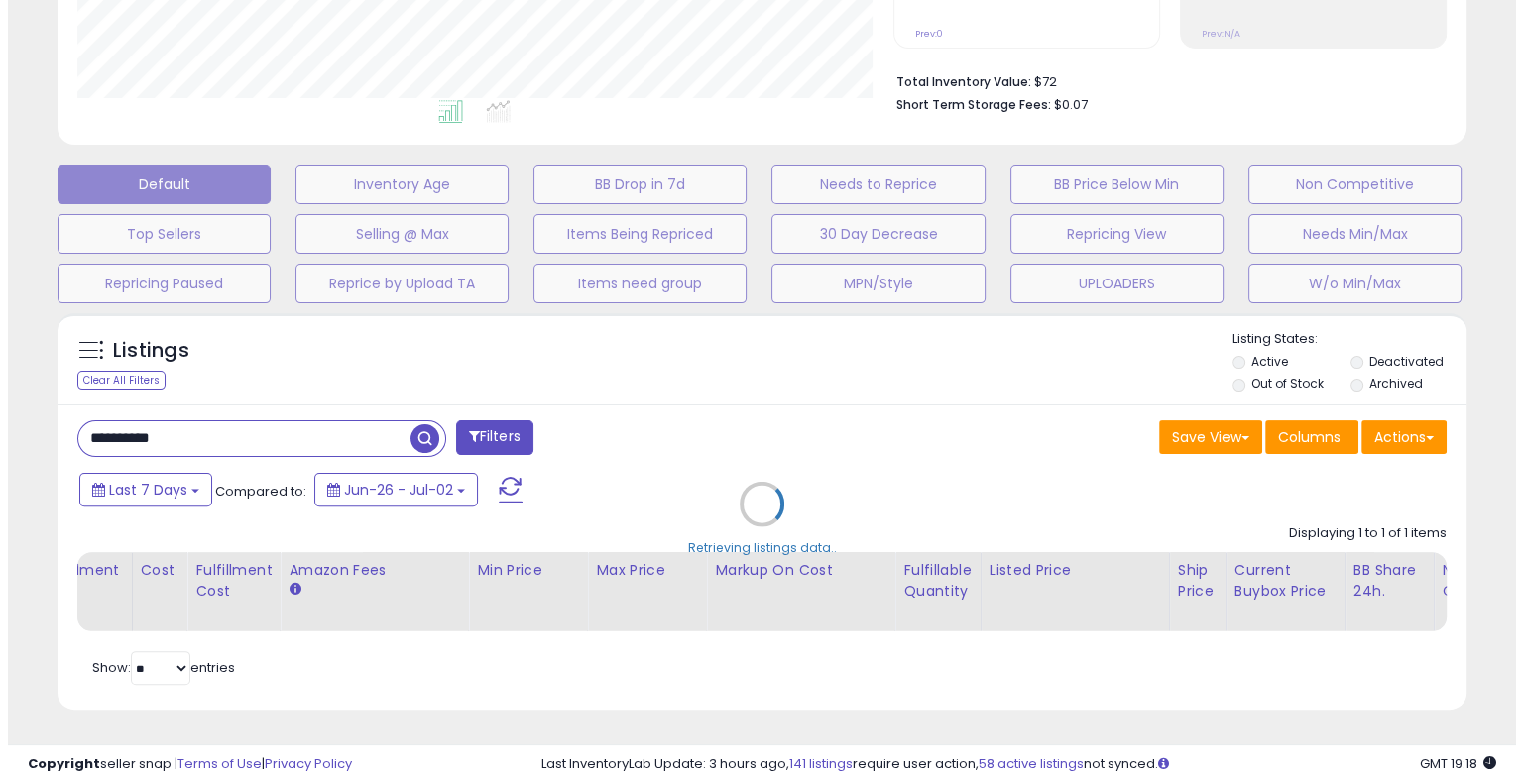 scroll, scrollTop: 990743, scrollLeft: 990712, axis: both 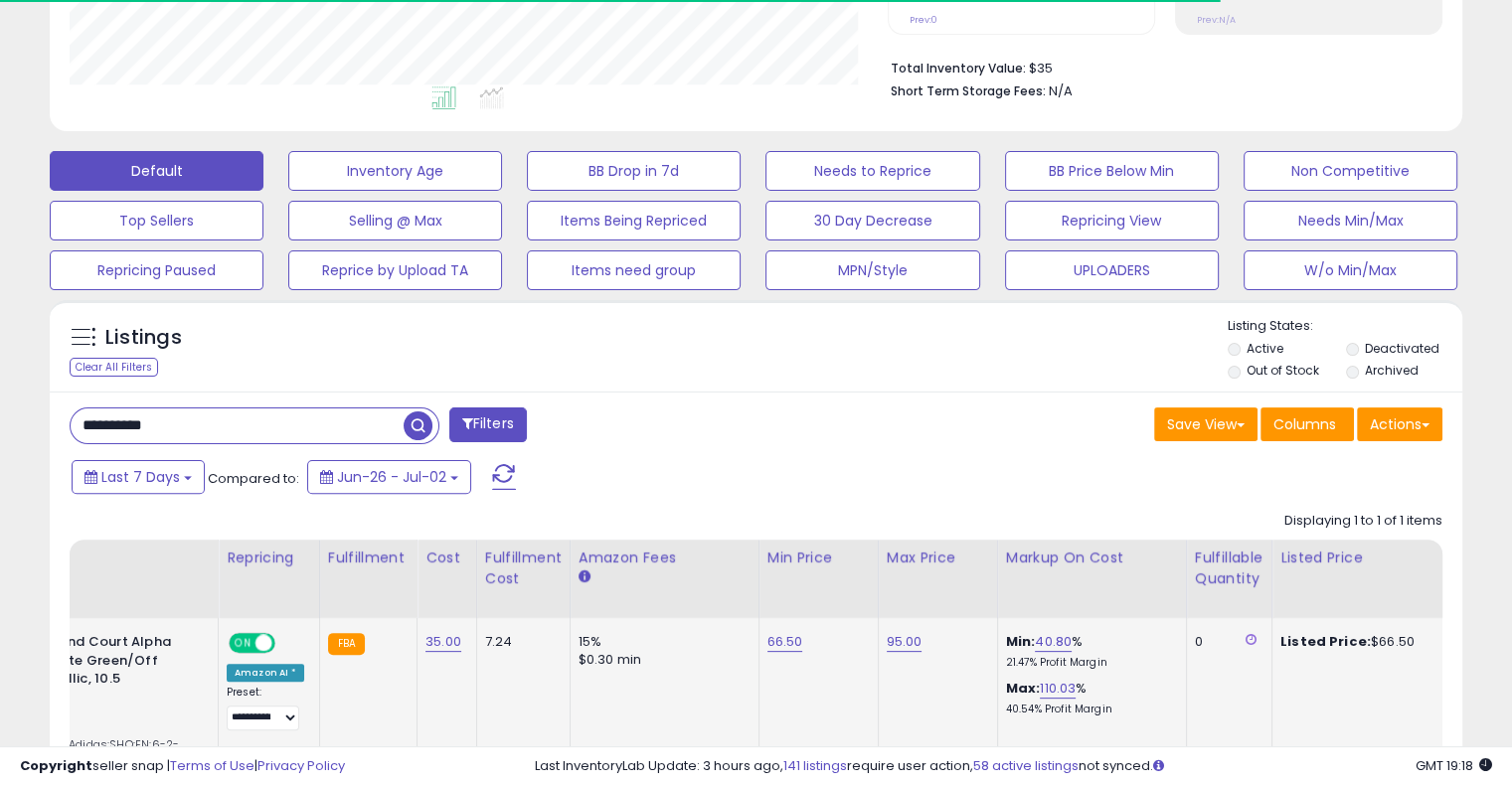 click on "95.00" 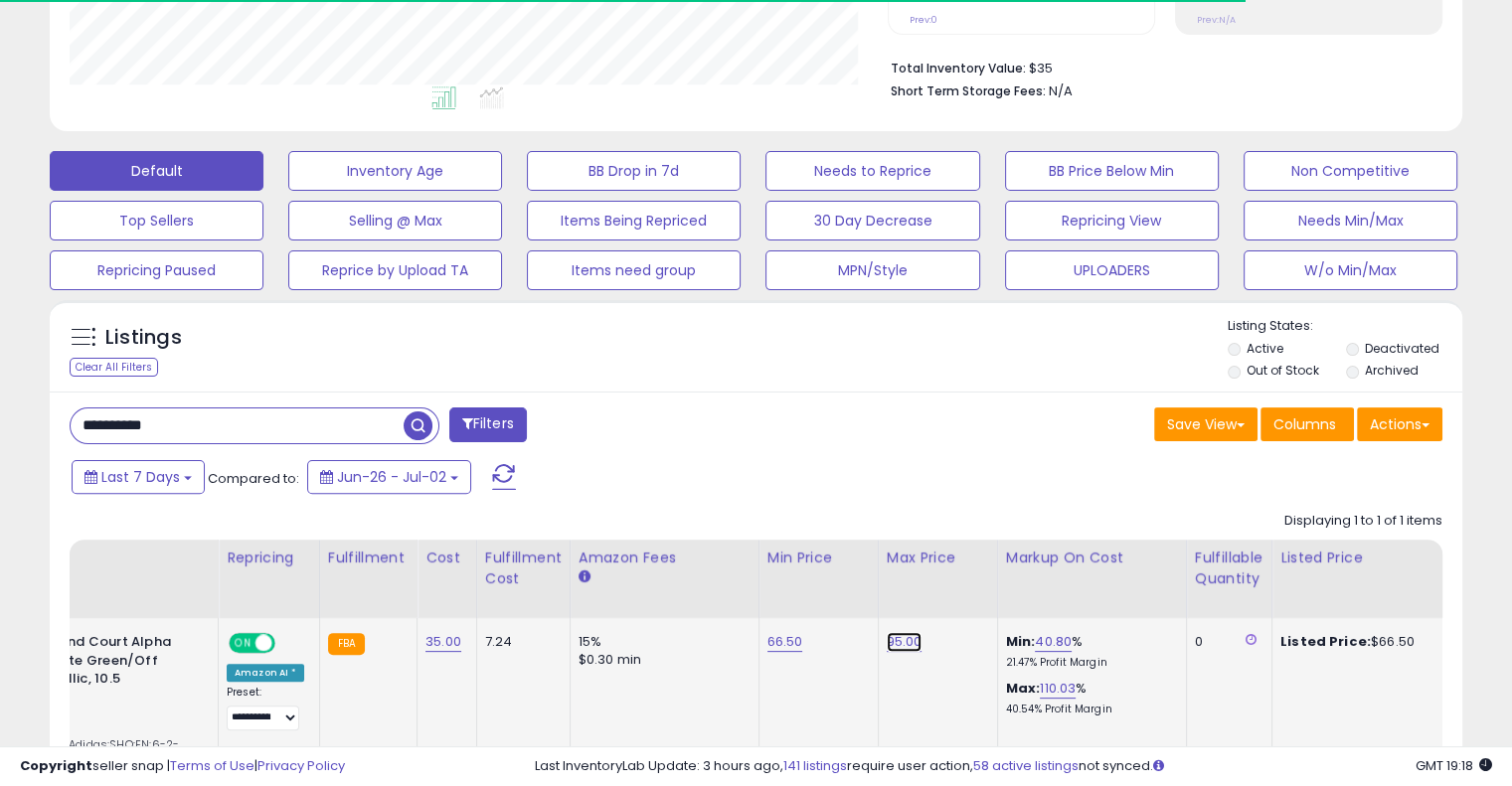 click on "95.00" at bounding box center (905, 642) 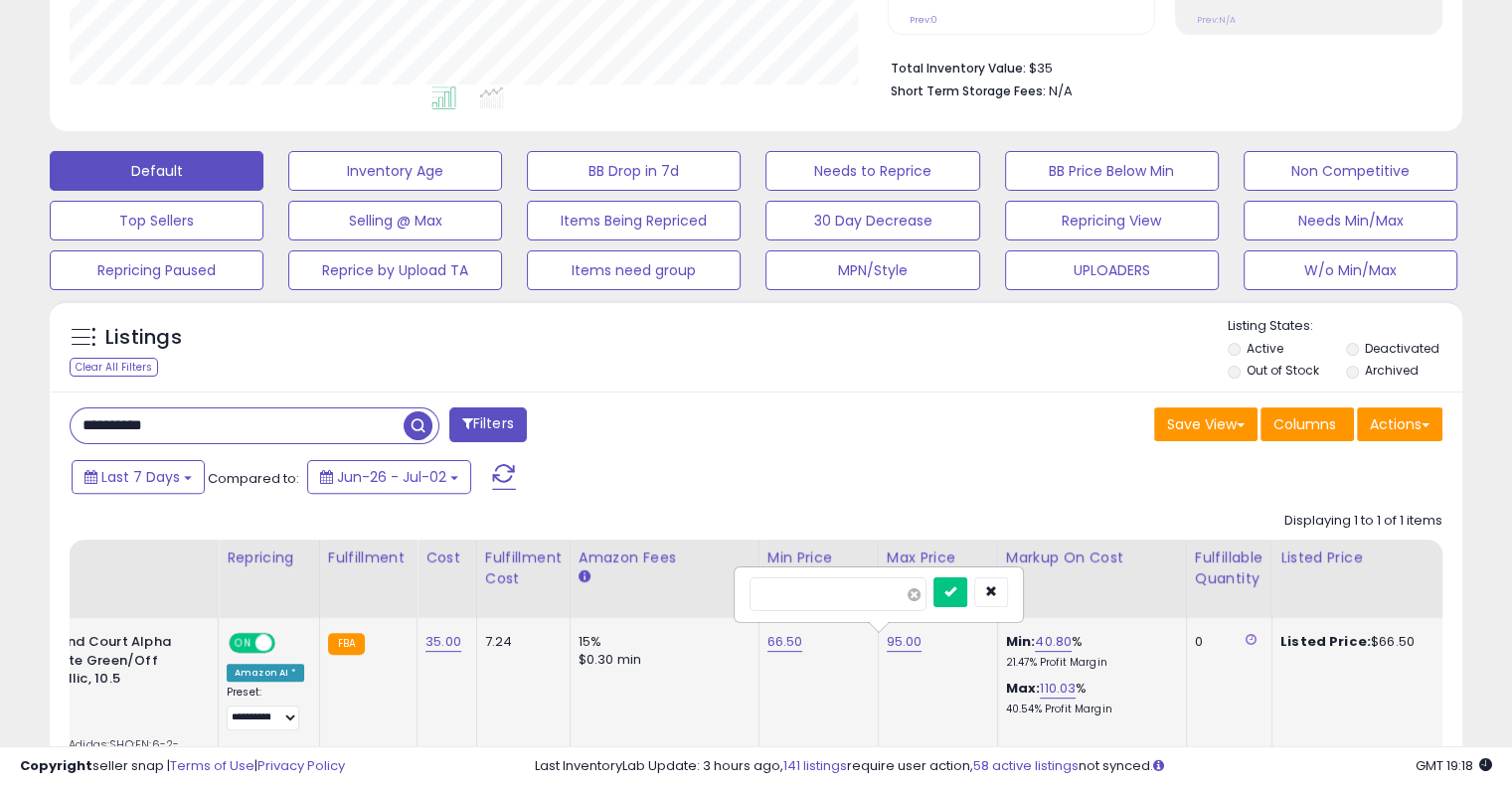 scroll, scrollTop: 993270, scrollLeft: 993264, axis: both 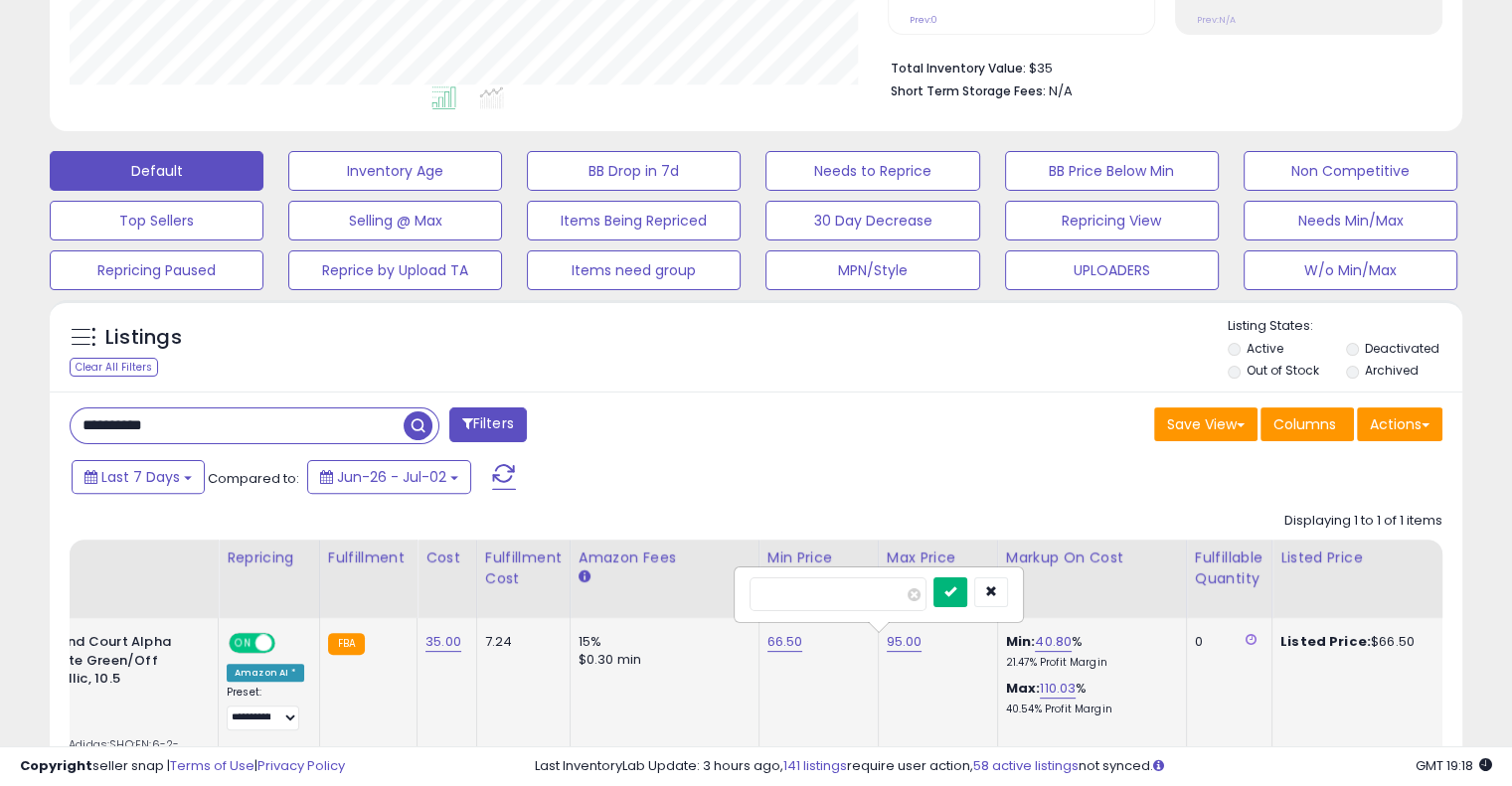 click at bounding box center (950, 592) 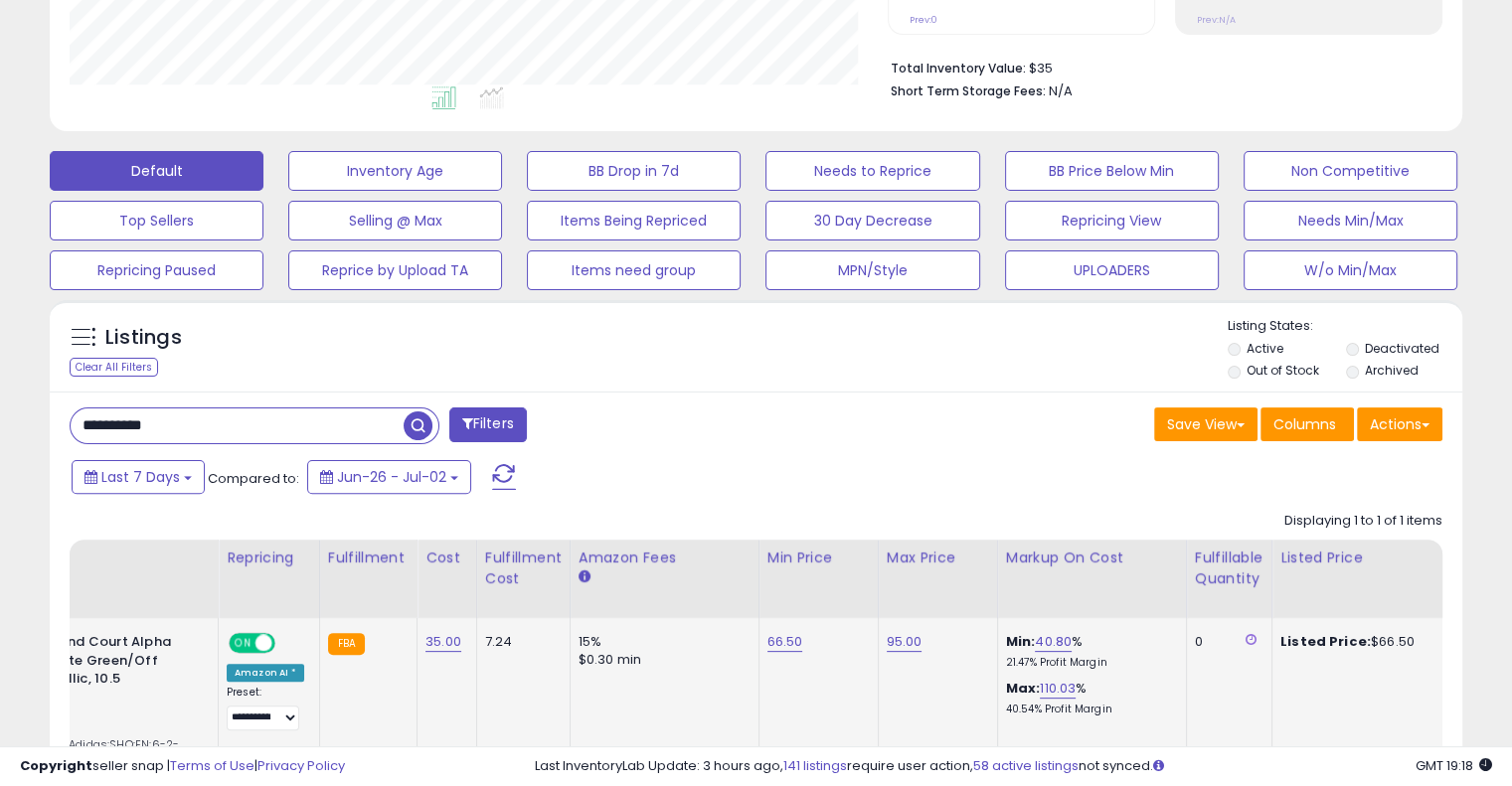 click on "66.50" at bounding box center (815, 642) 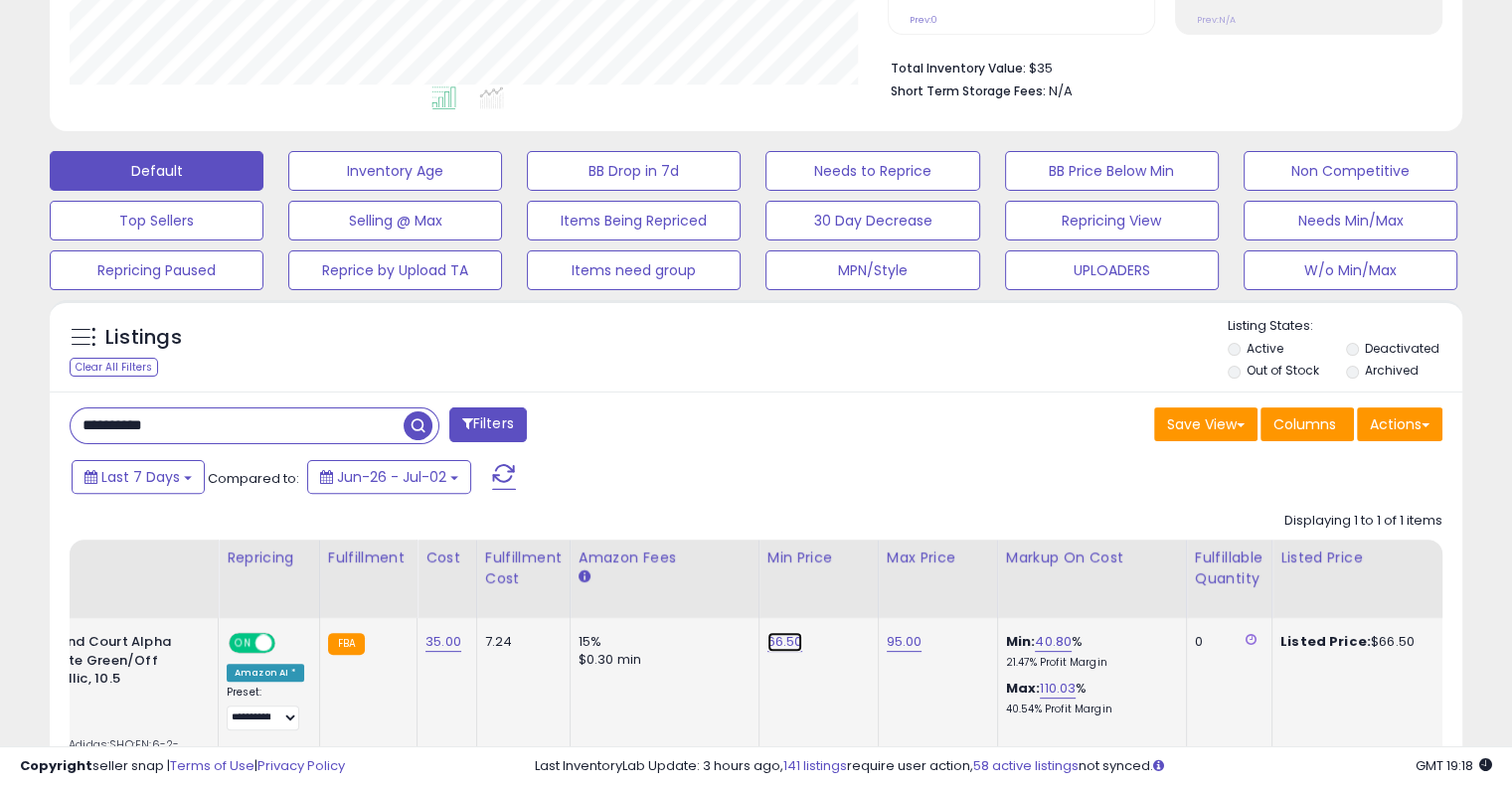 click on "66.50" at bounding box center (785, 642) 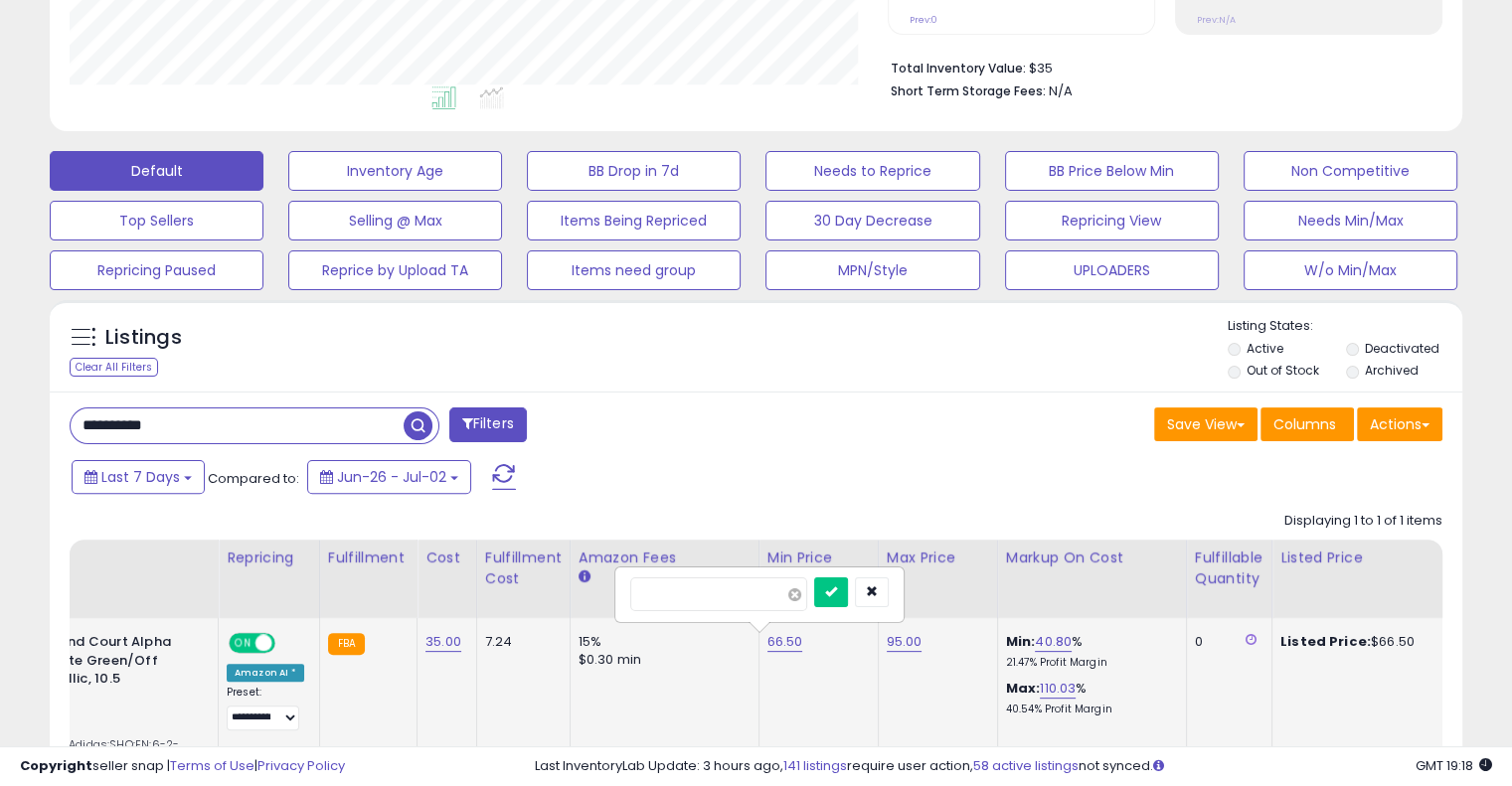 click at bounding box center (794, 594) 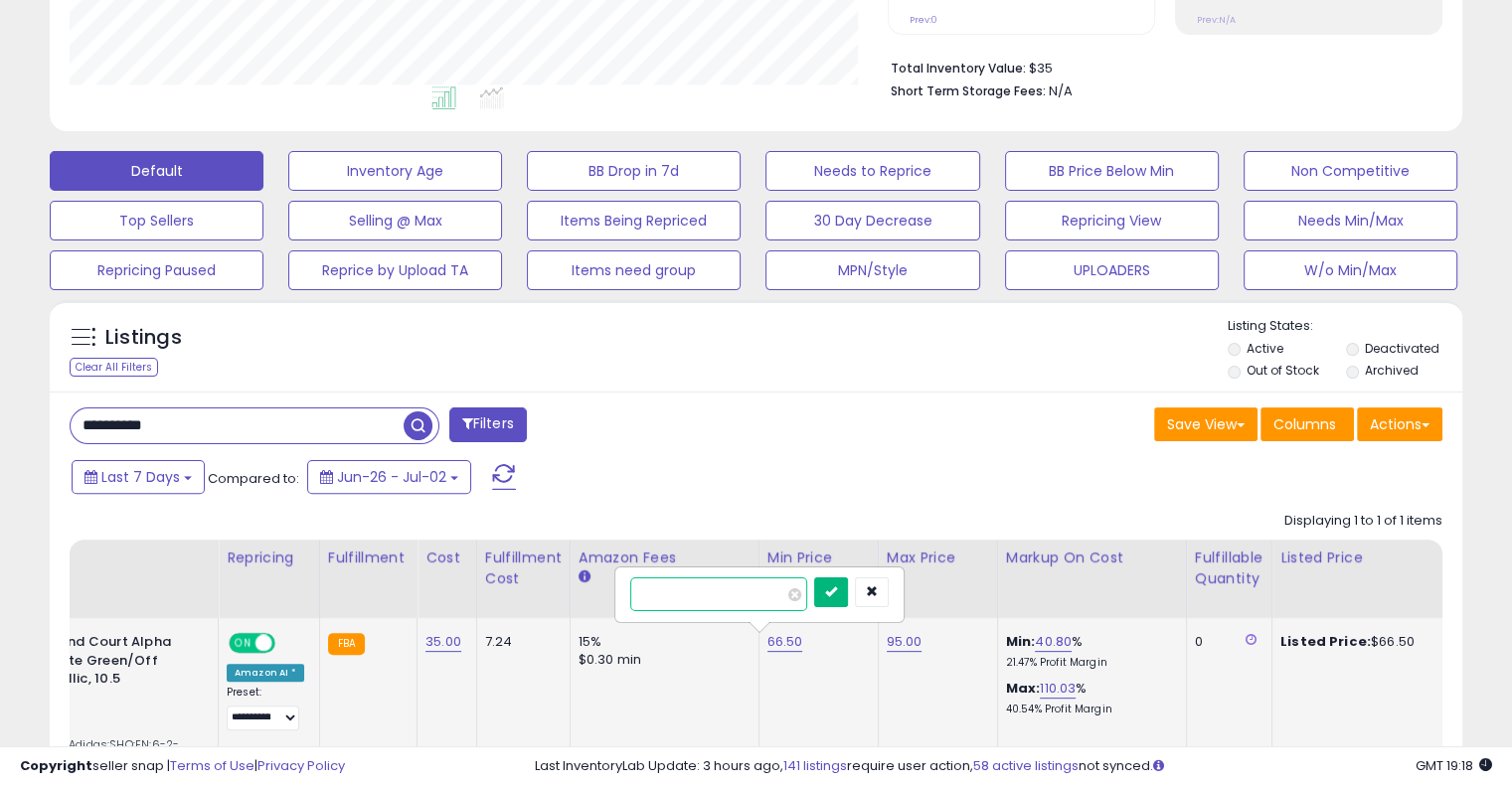 type on "**" 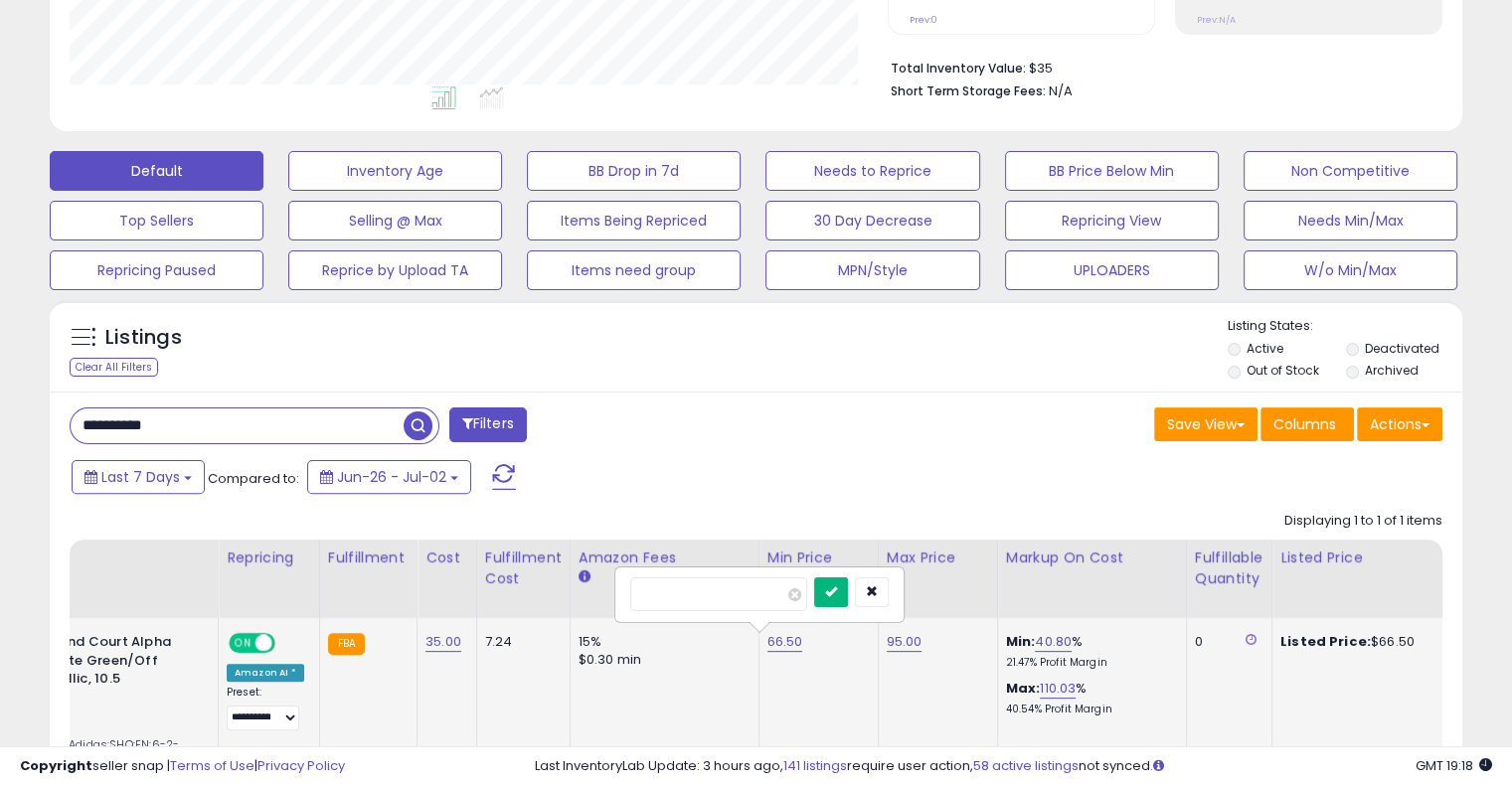 click at bounding box center (831, 591) 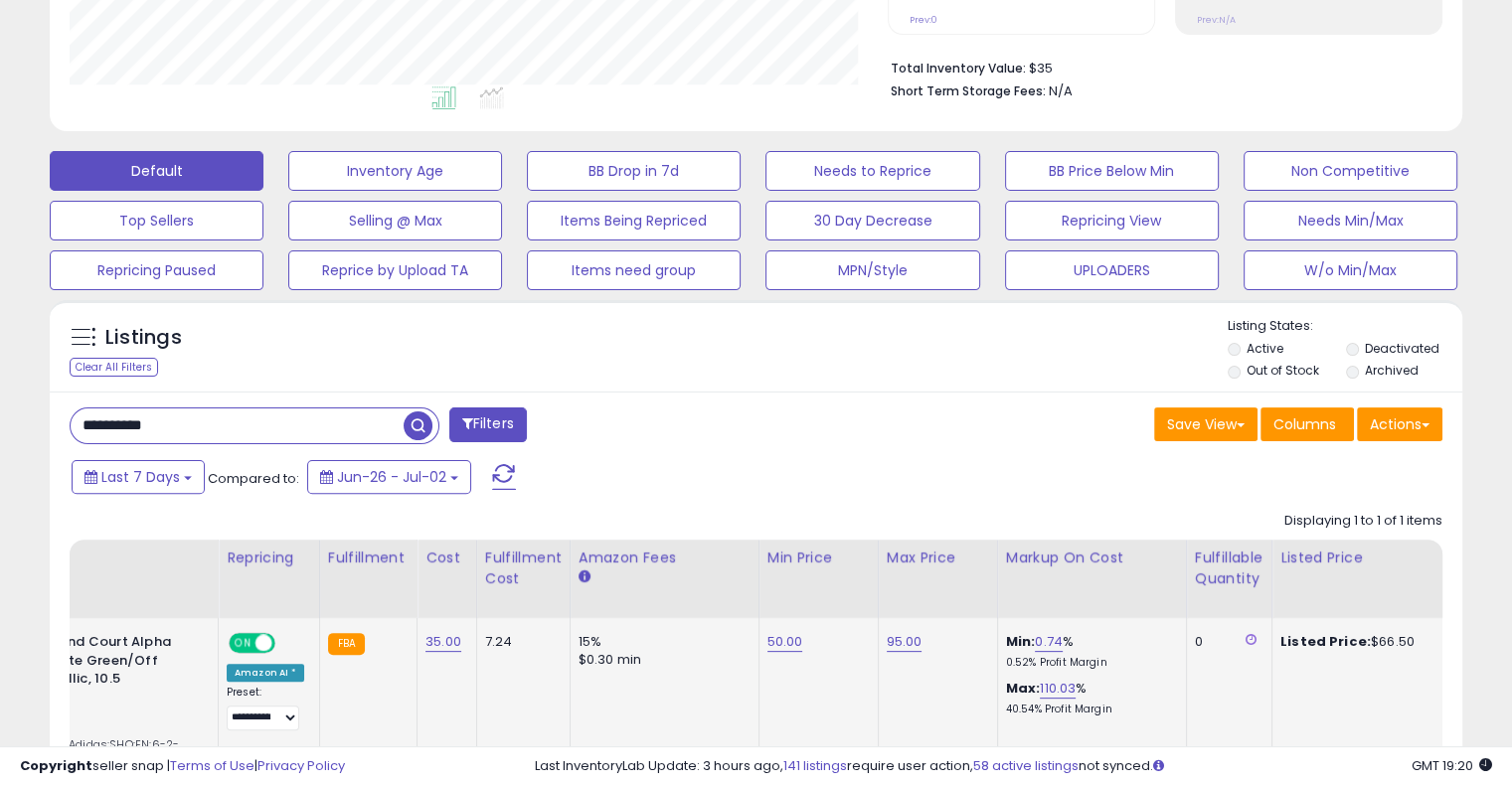 click on "**********" at bounding box center [756, 637] 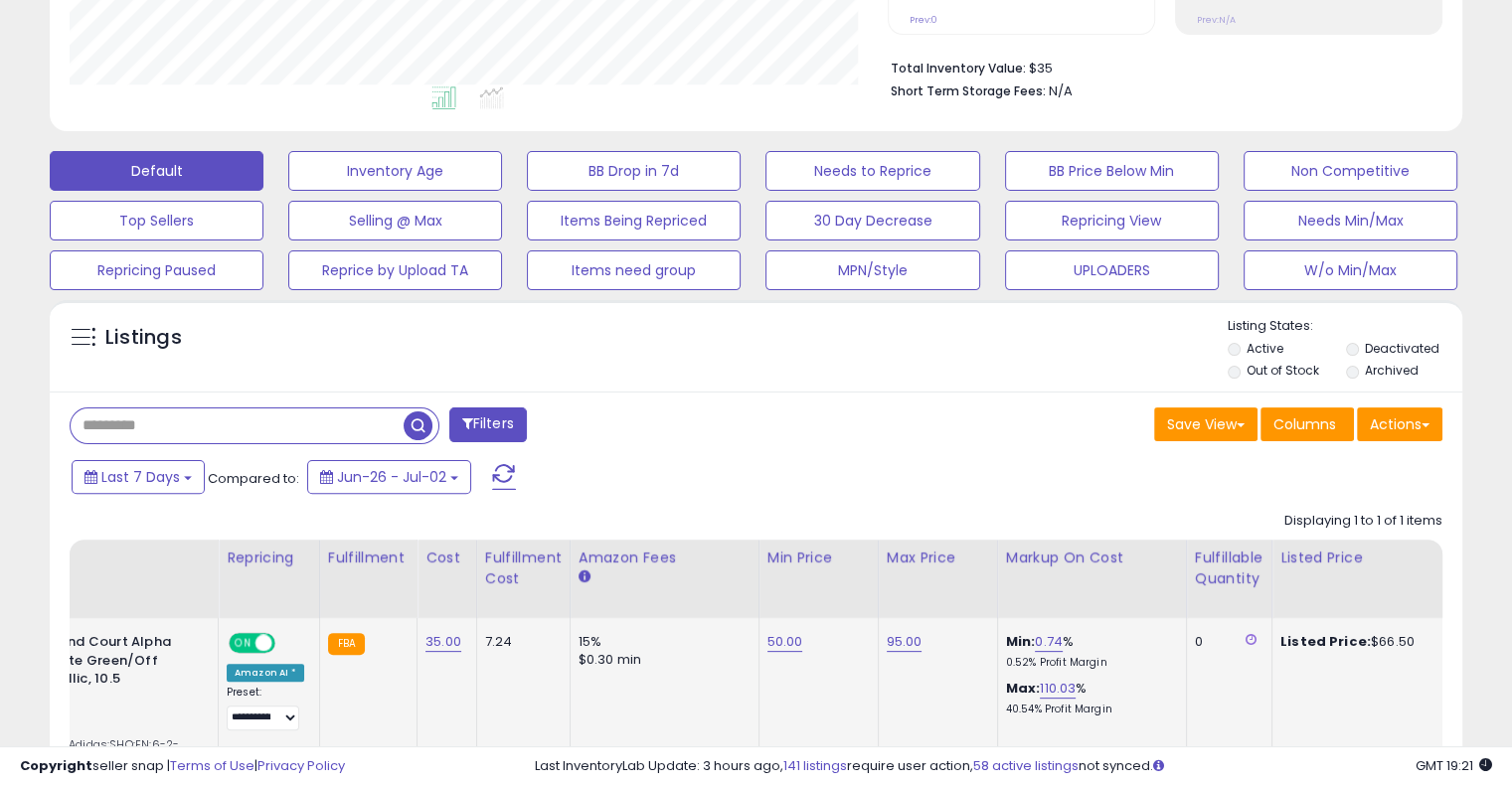 paste on "**********" 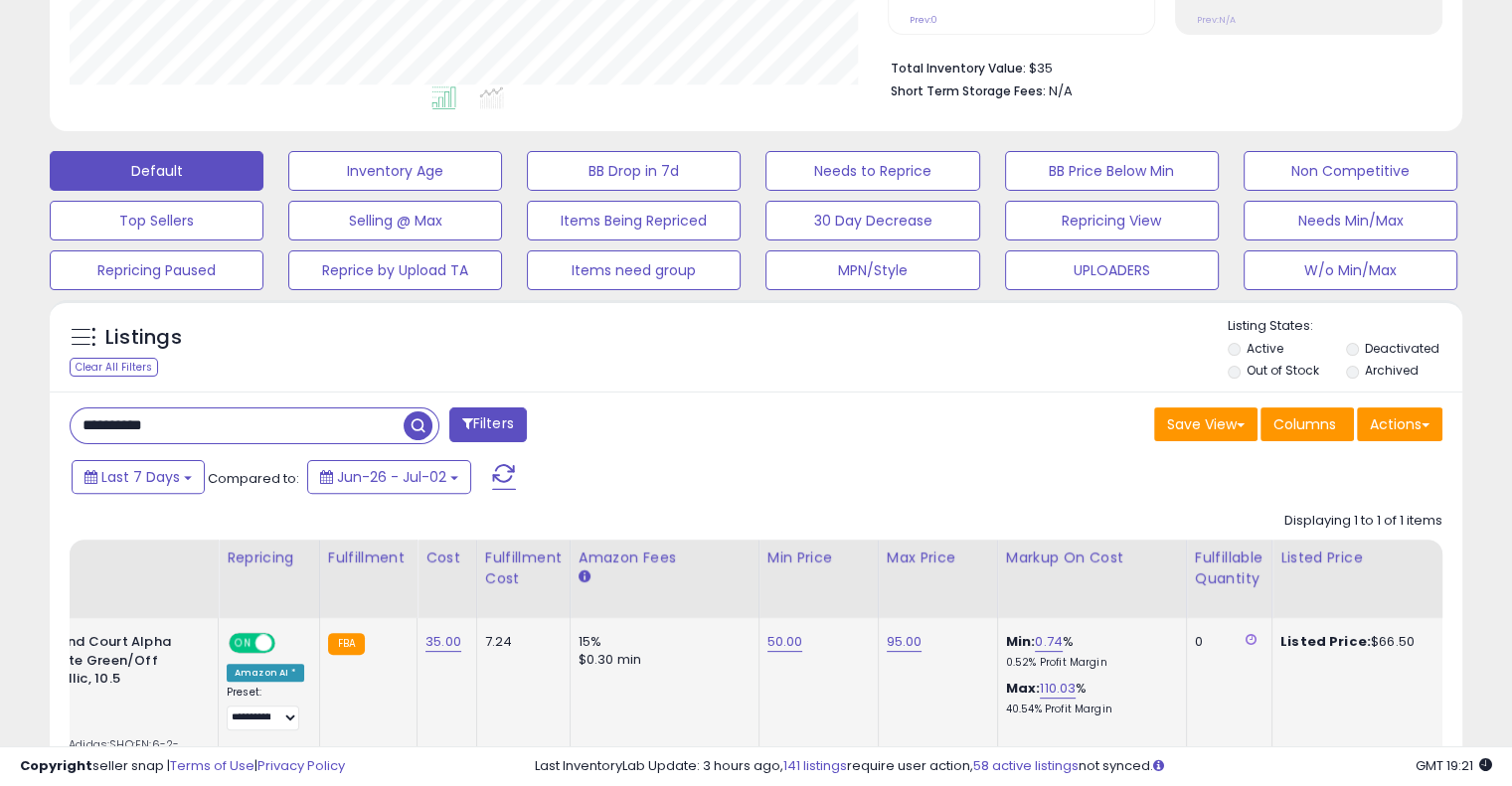 type on "**********" 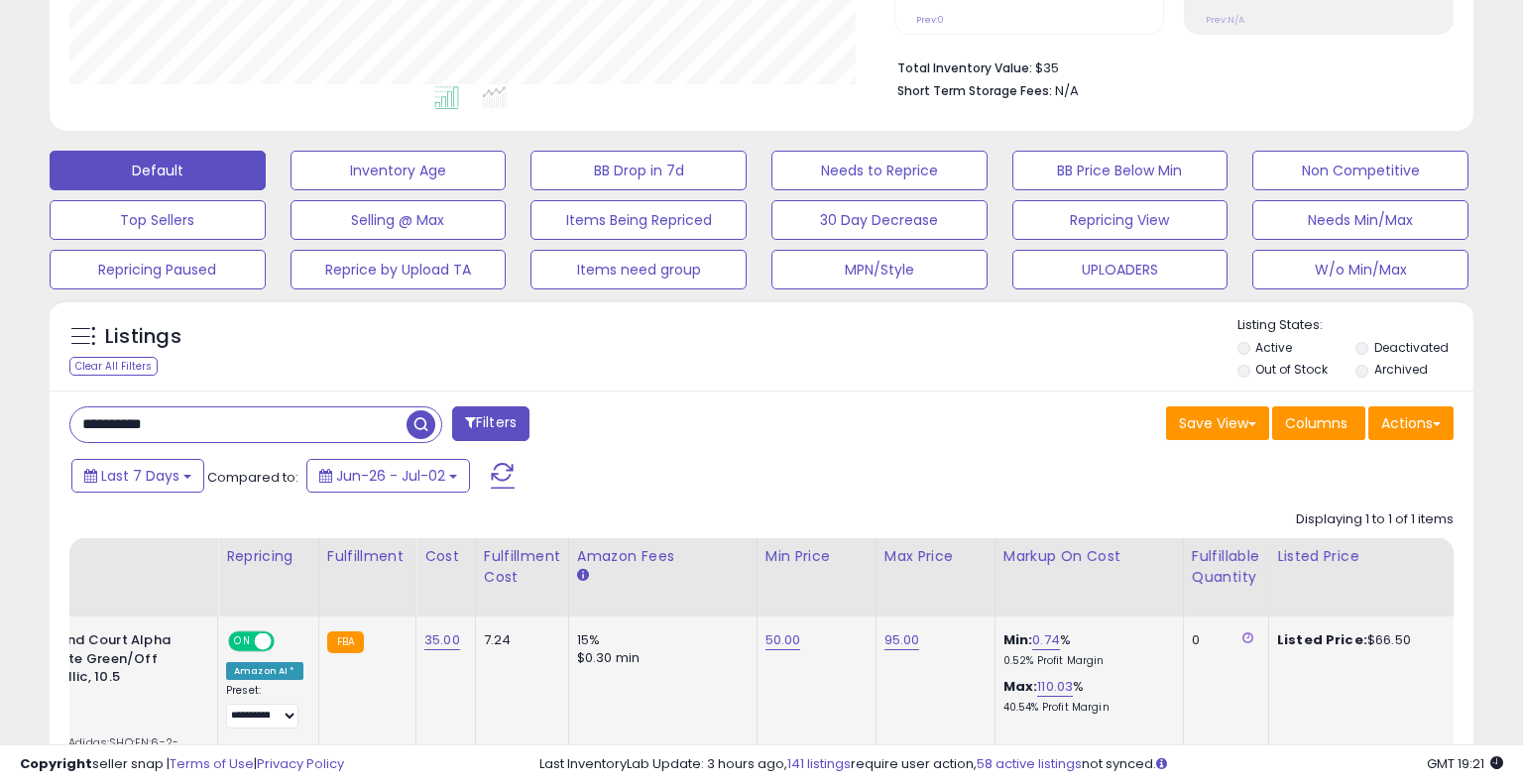 scroll, scrollTop: 990743, scrollLeft: 990712, axis: both 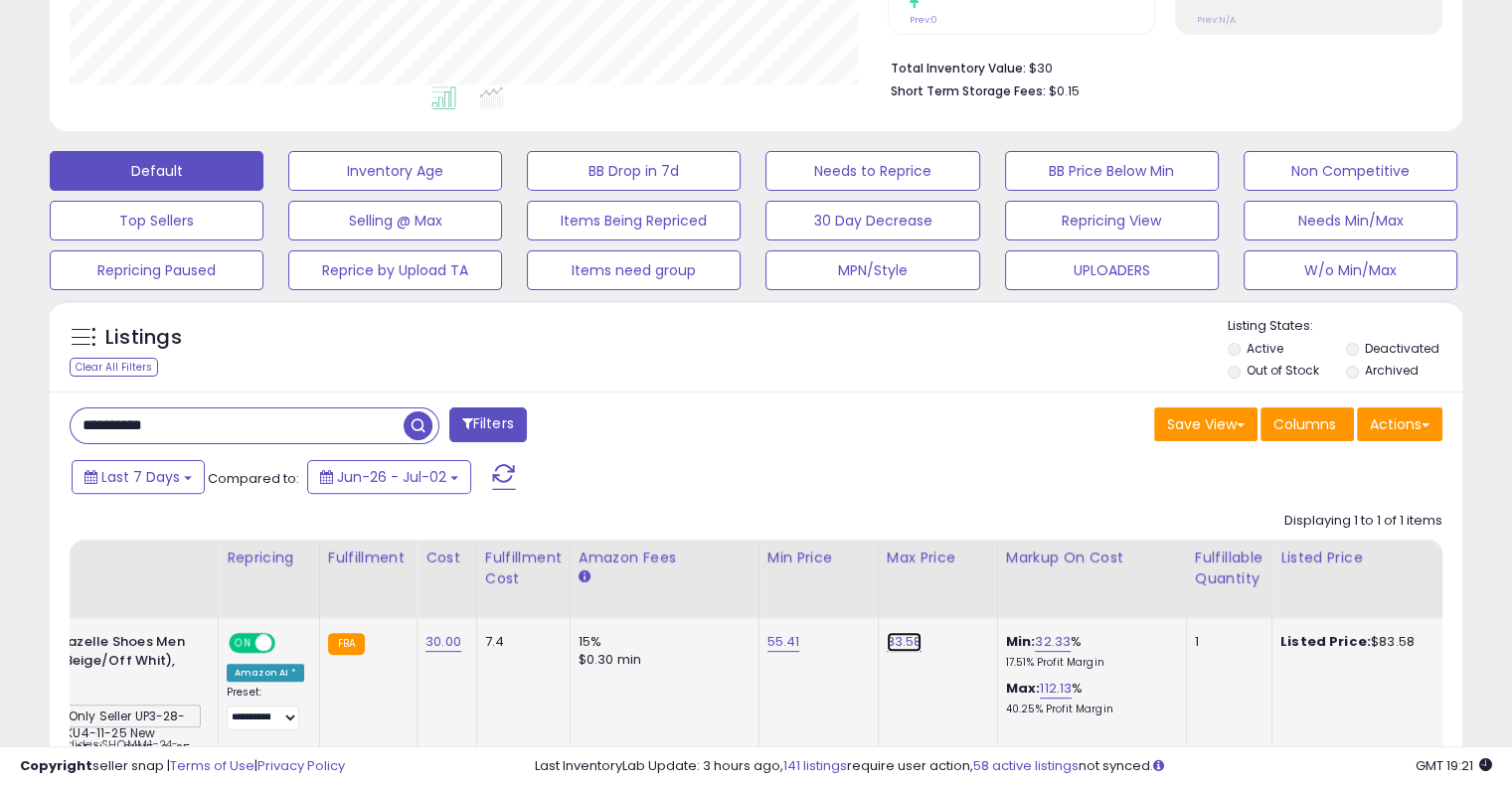 click on "83.58" at bounding box center [905, 642] 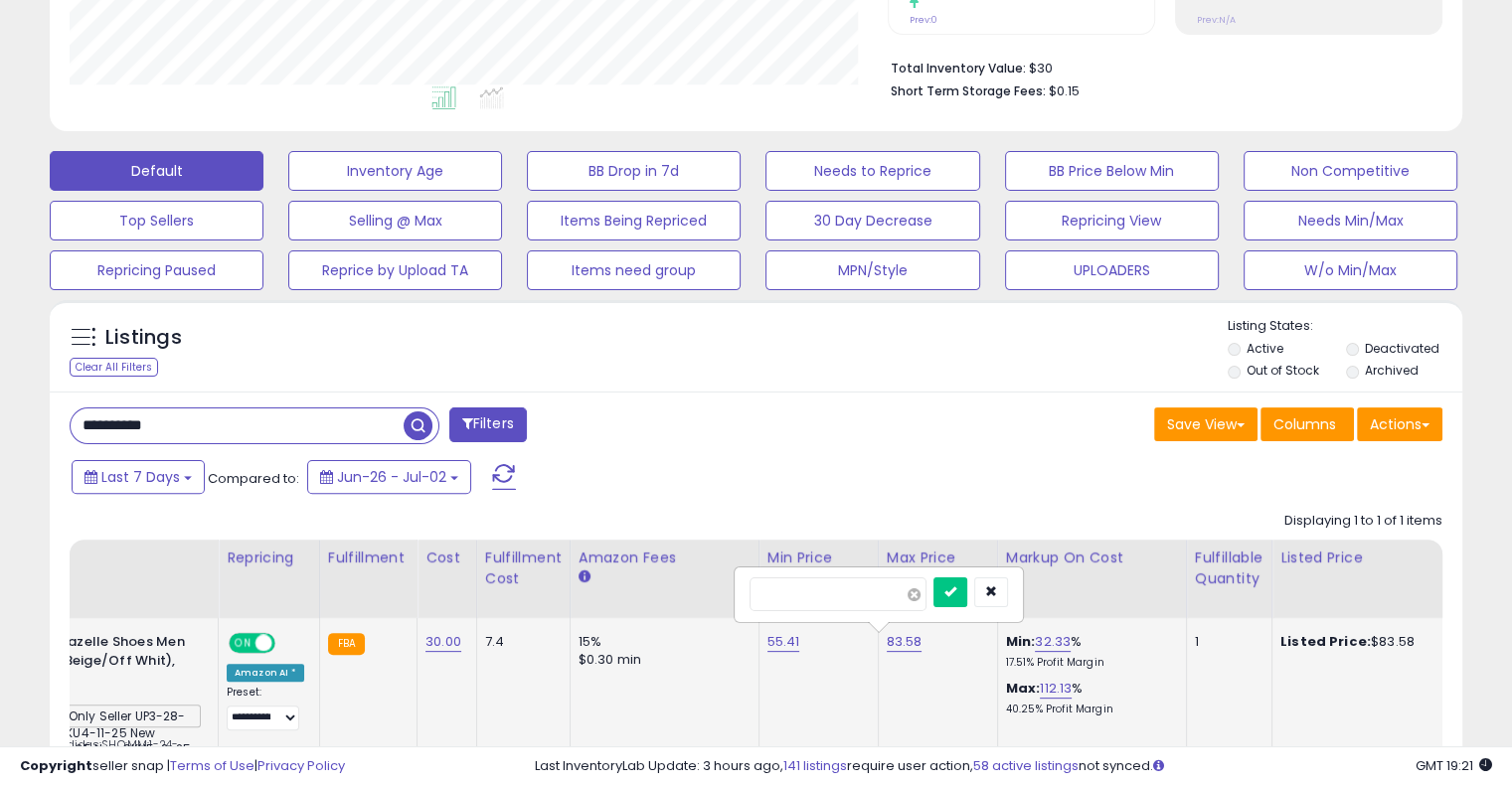 click at bounding box center (914, 594) 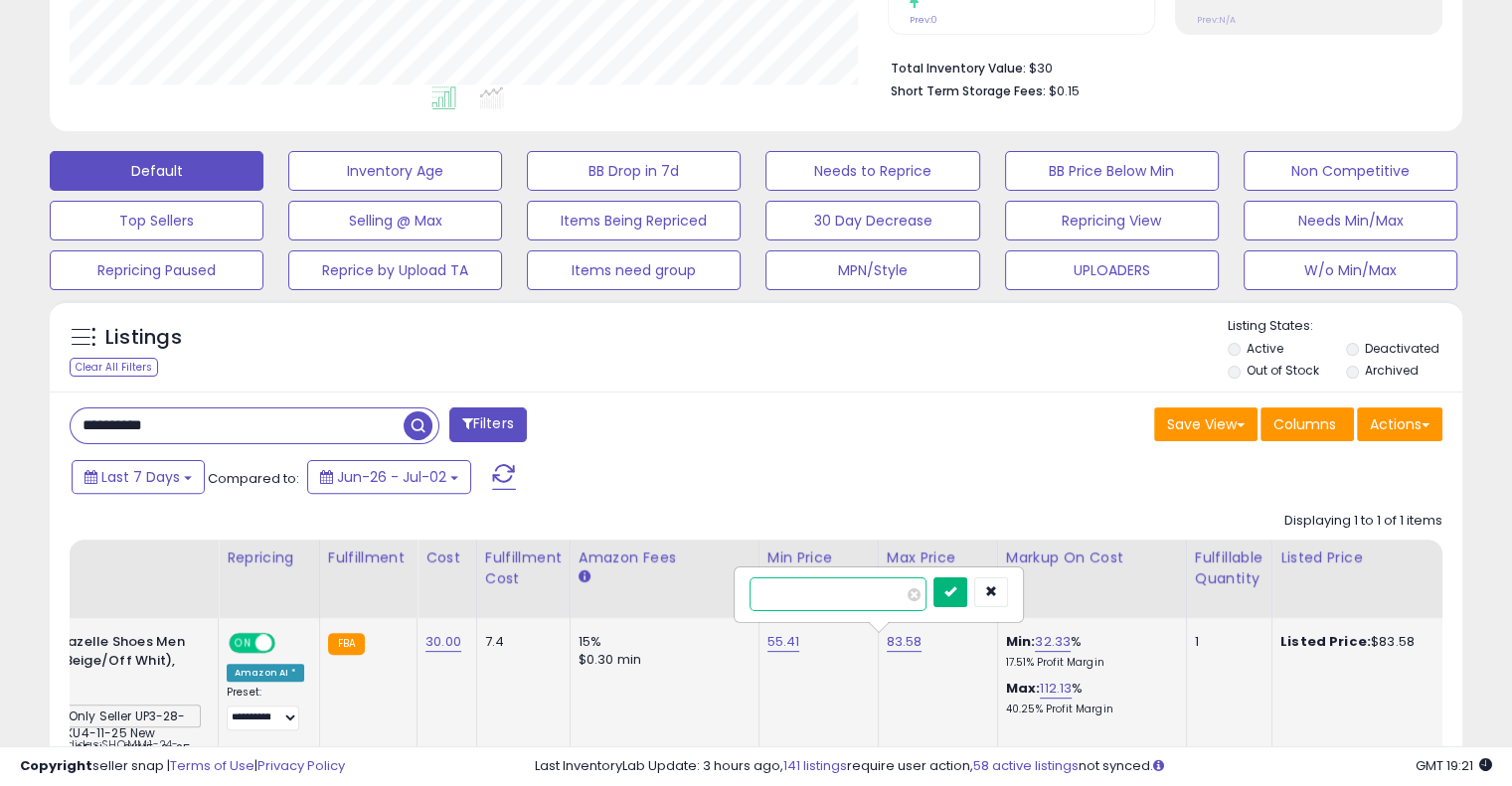 type on "***" 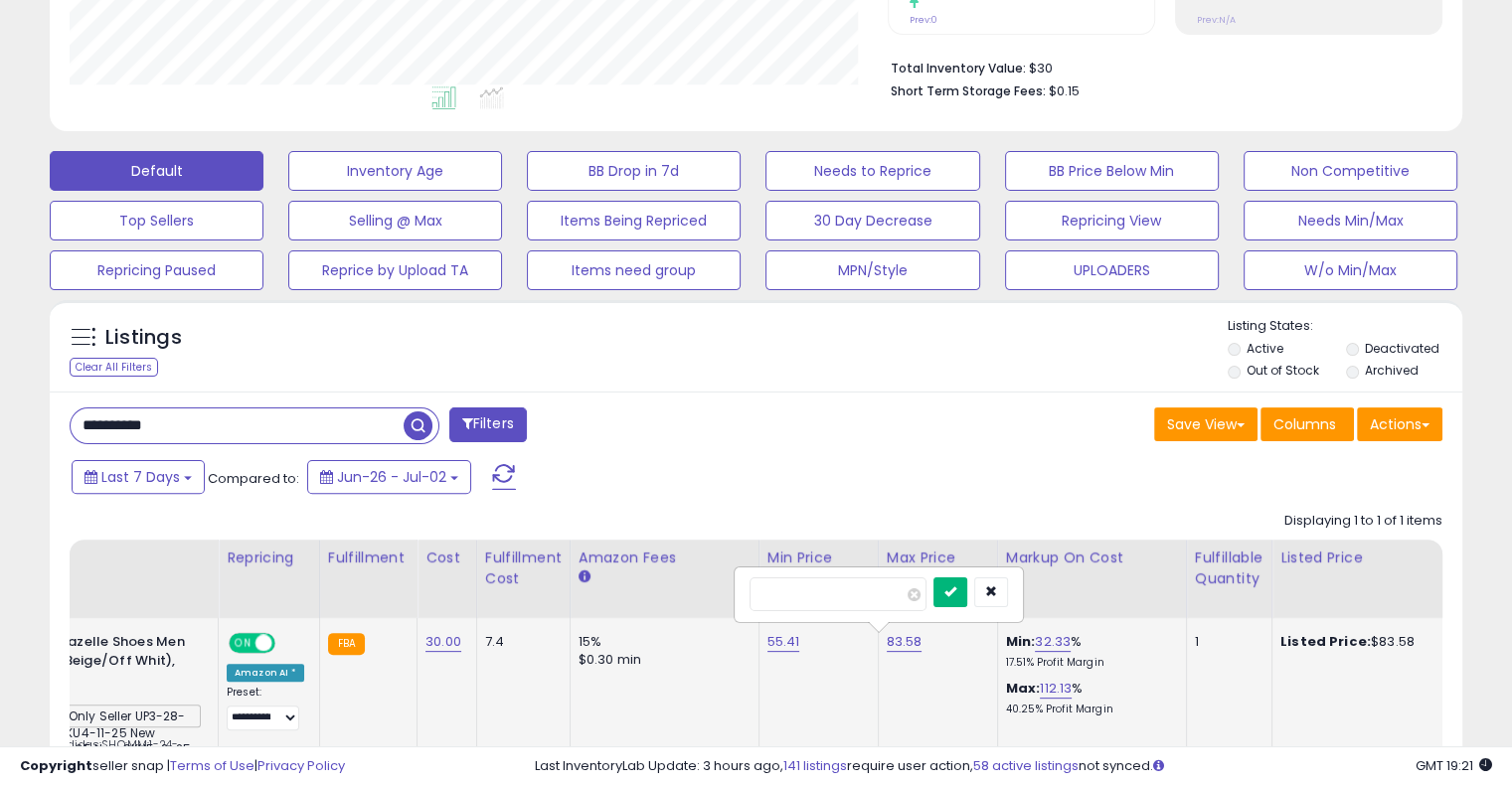 click at bounding box center (950, 592) 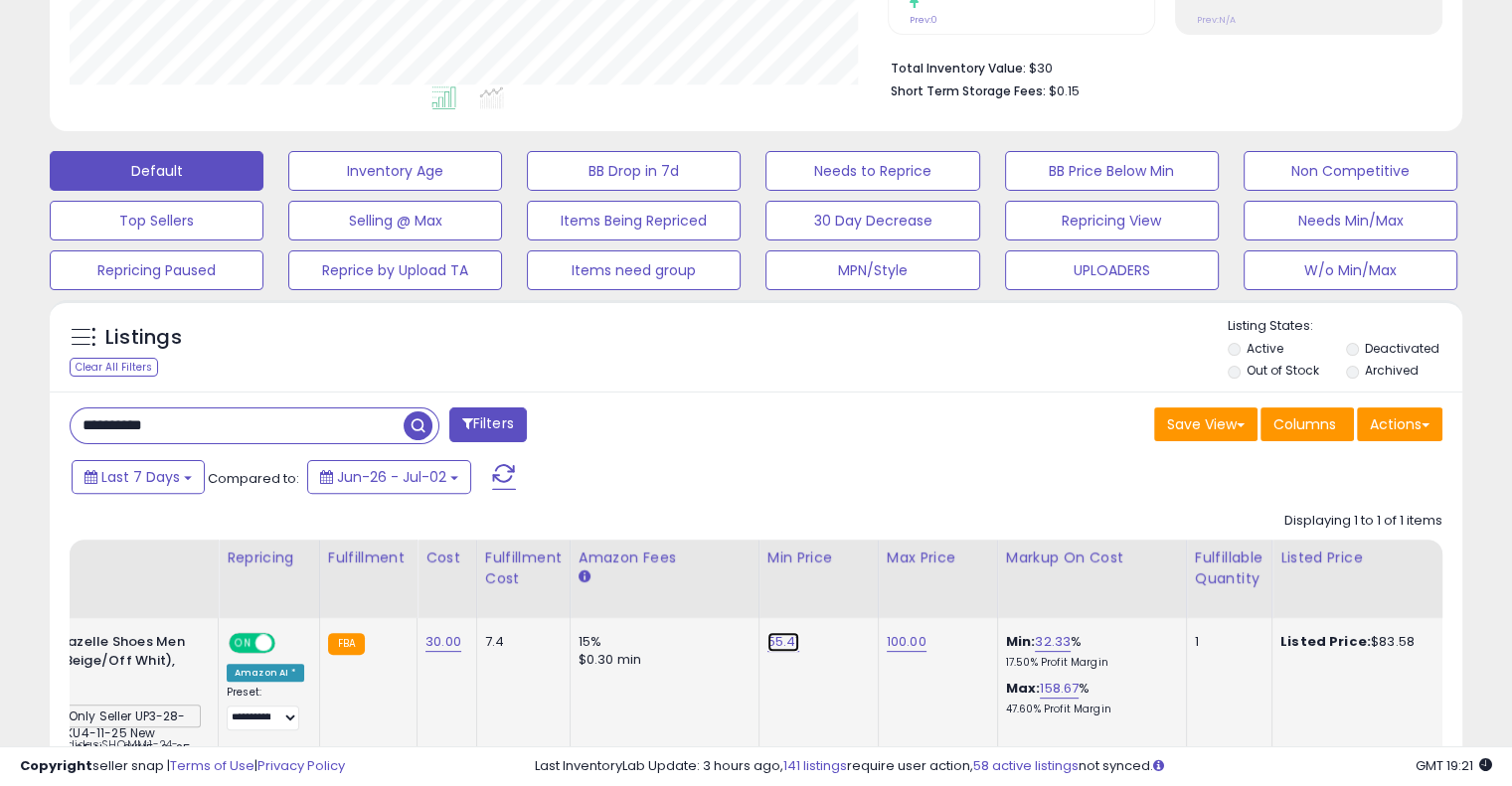 click on "55.41" at bounding box center (783, 642) 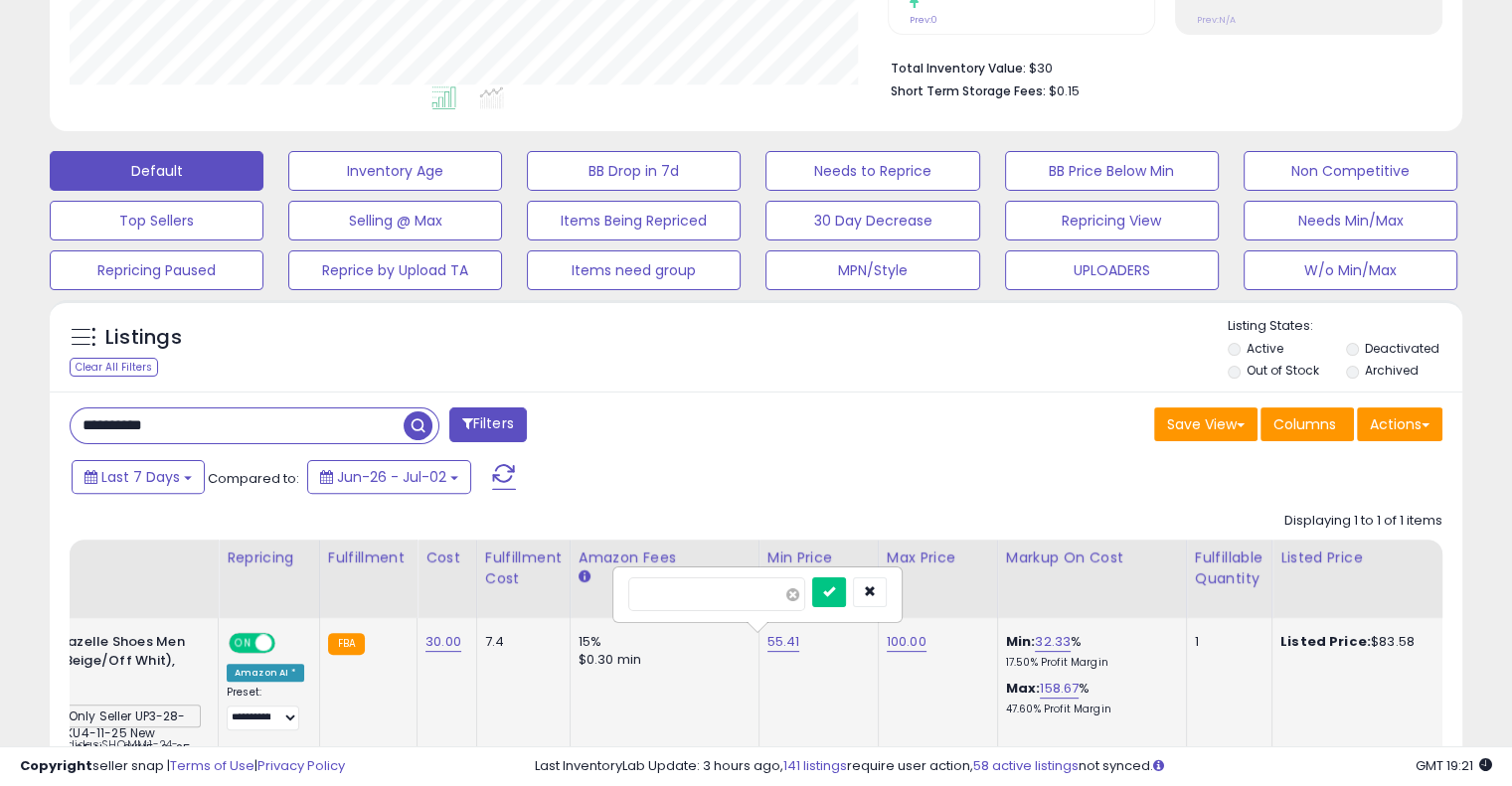 click at bounding box center (792, 594) 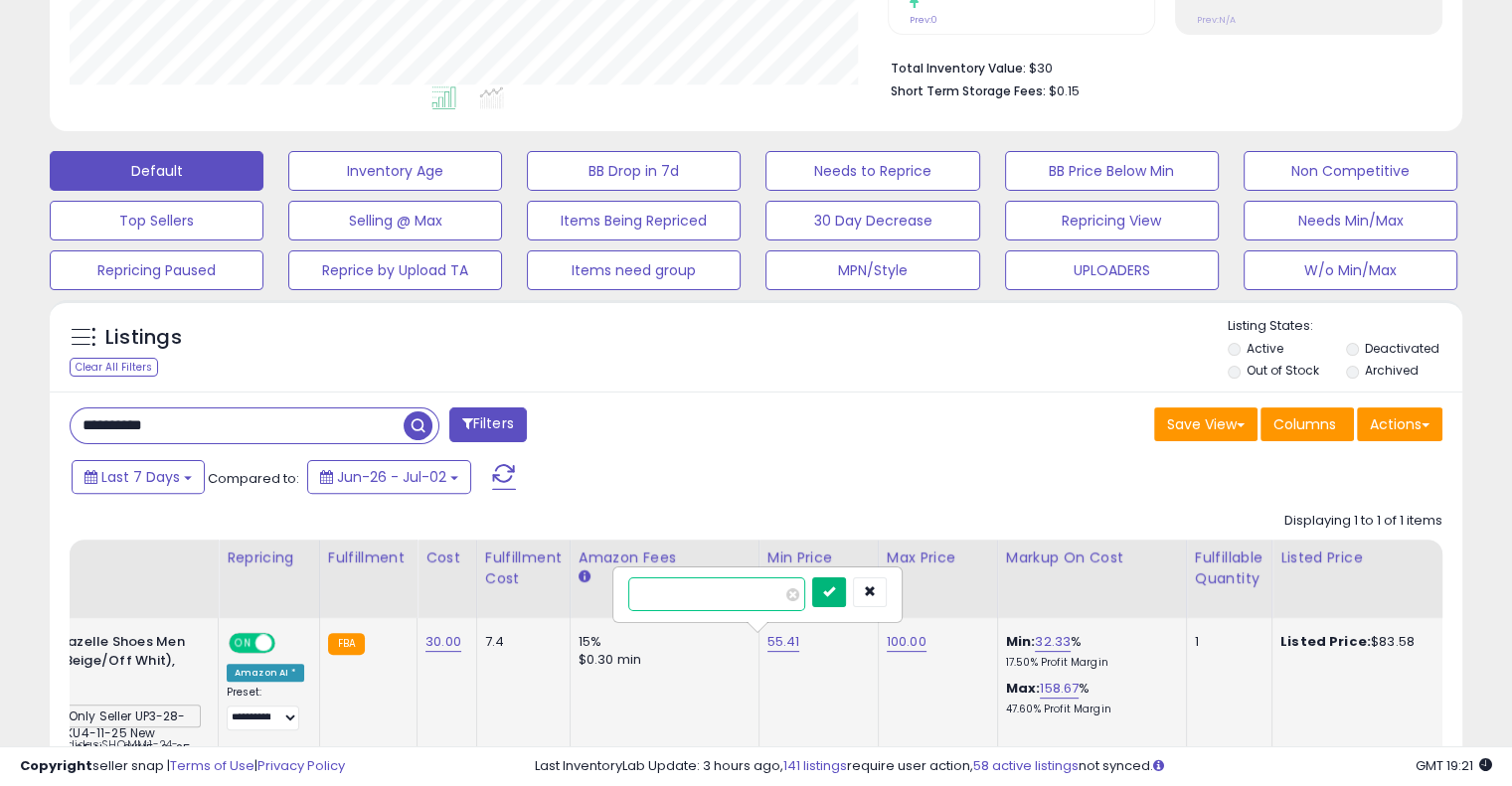 type on "**" 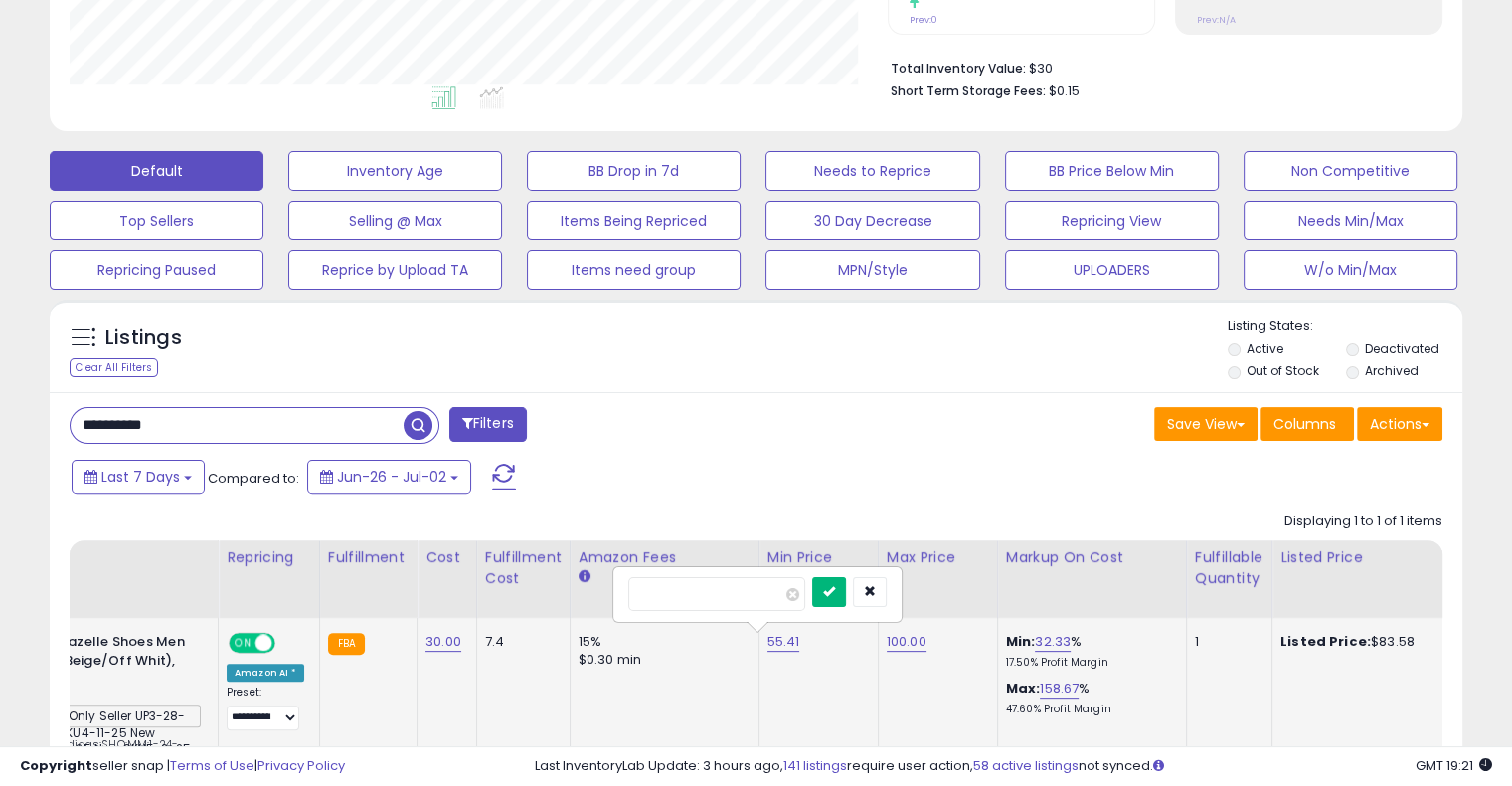 click at bounding box center [829, 592] 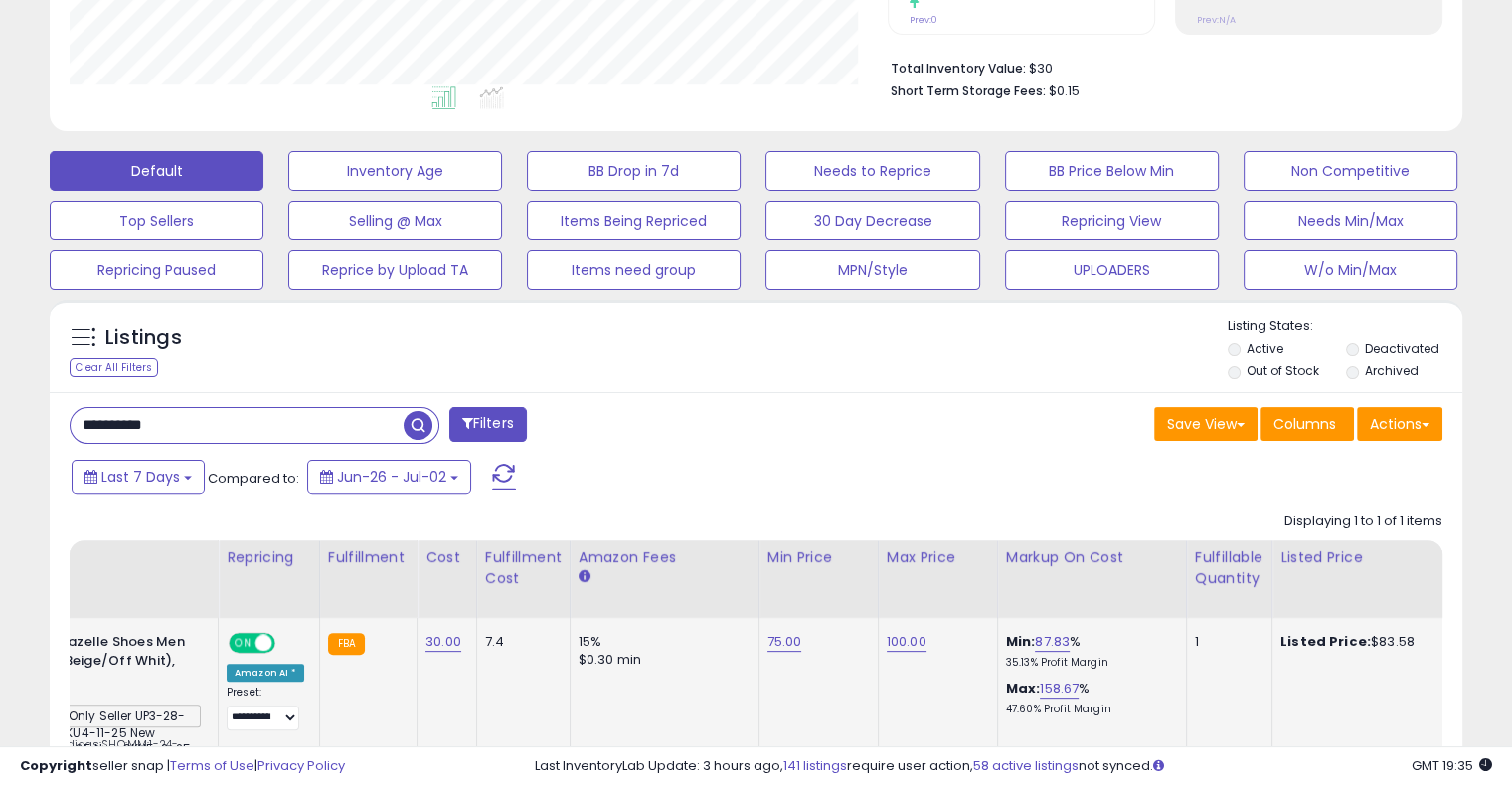 click on "**********" at bounding box center [237, 425] 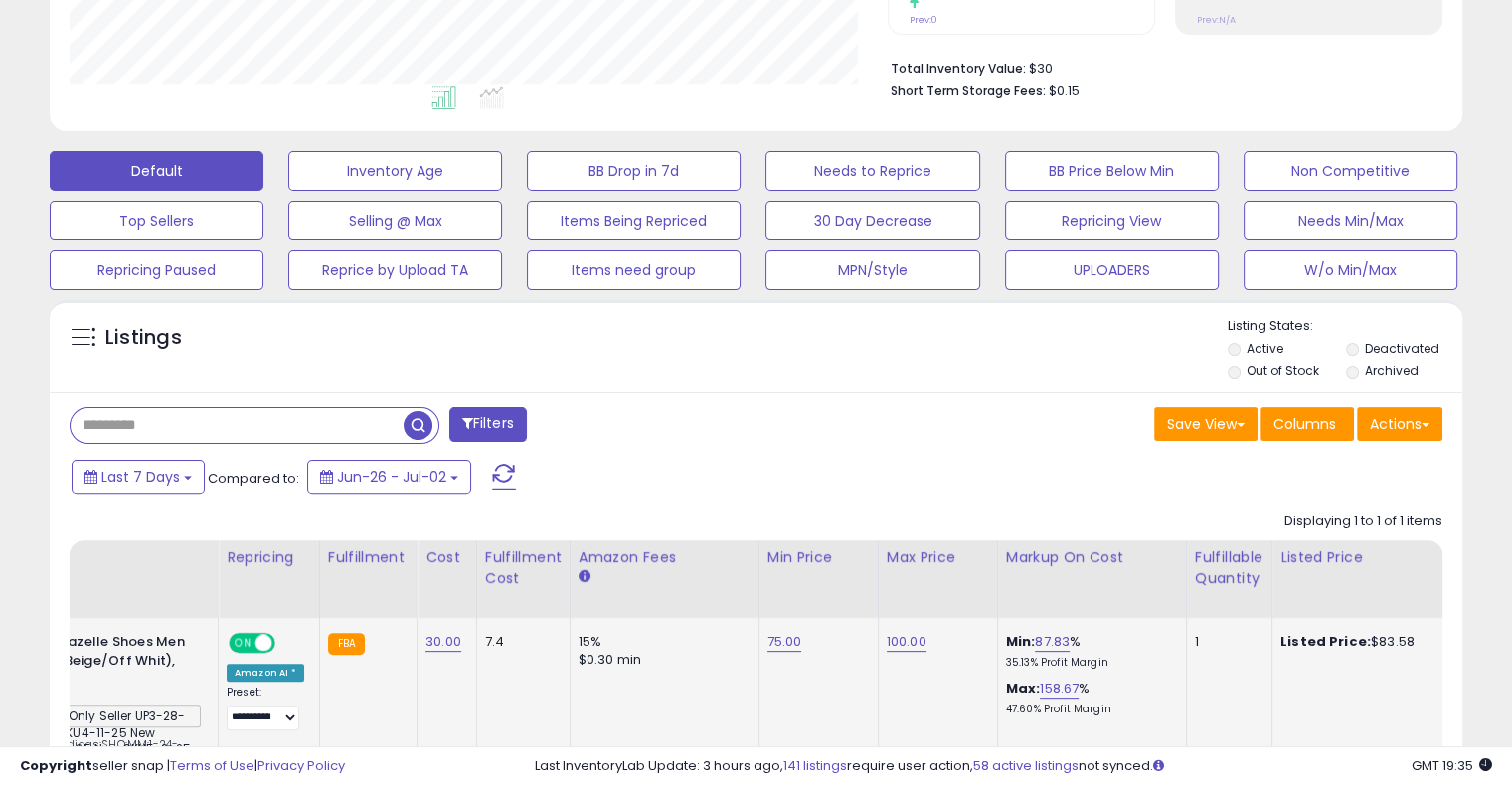 paste on "**********" 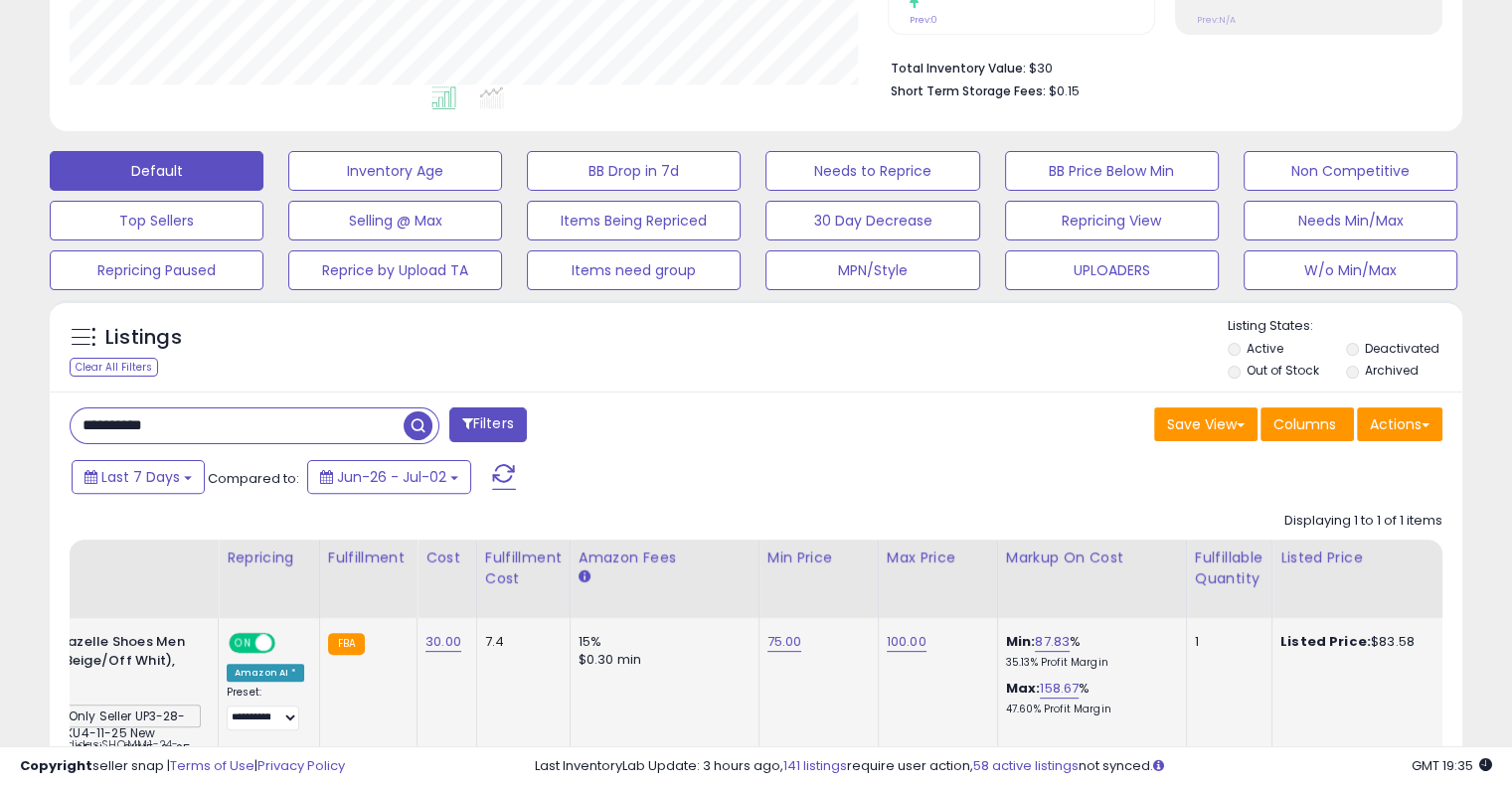 type on "**********" 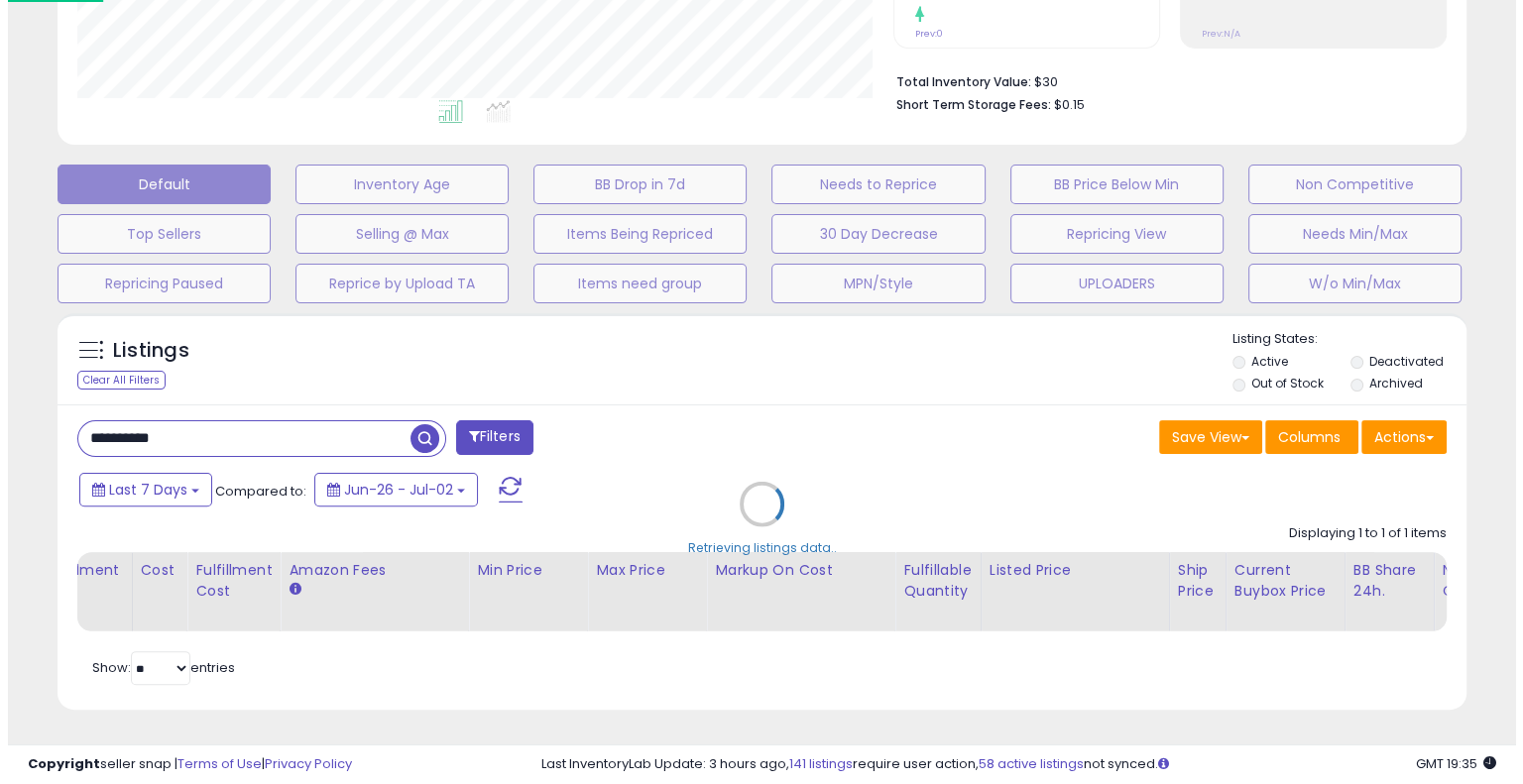 scroll, scrollTop: 990743, scrollLeft: 990712, axis: both 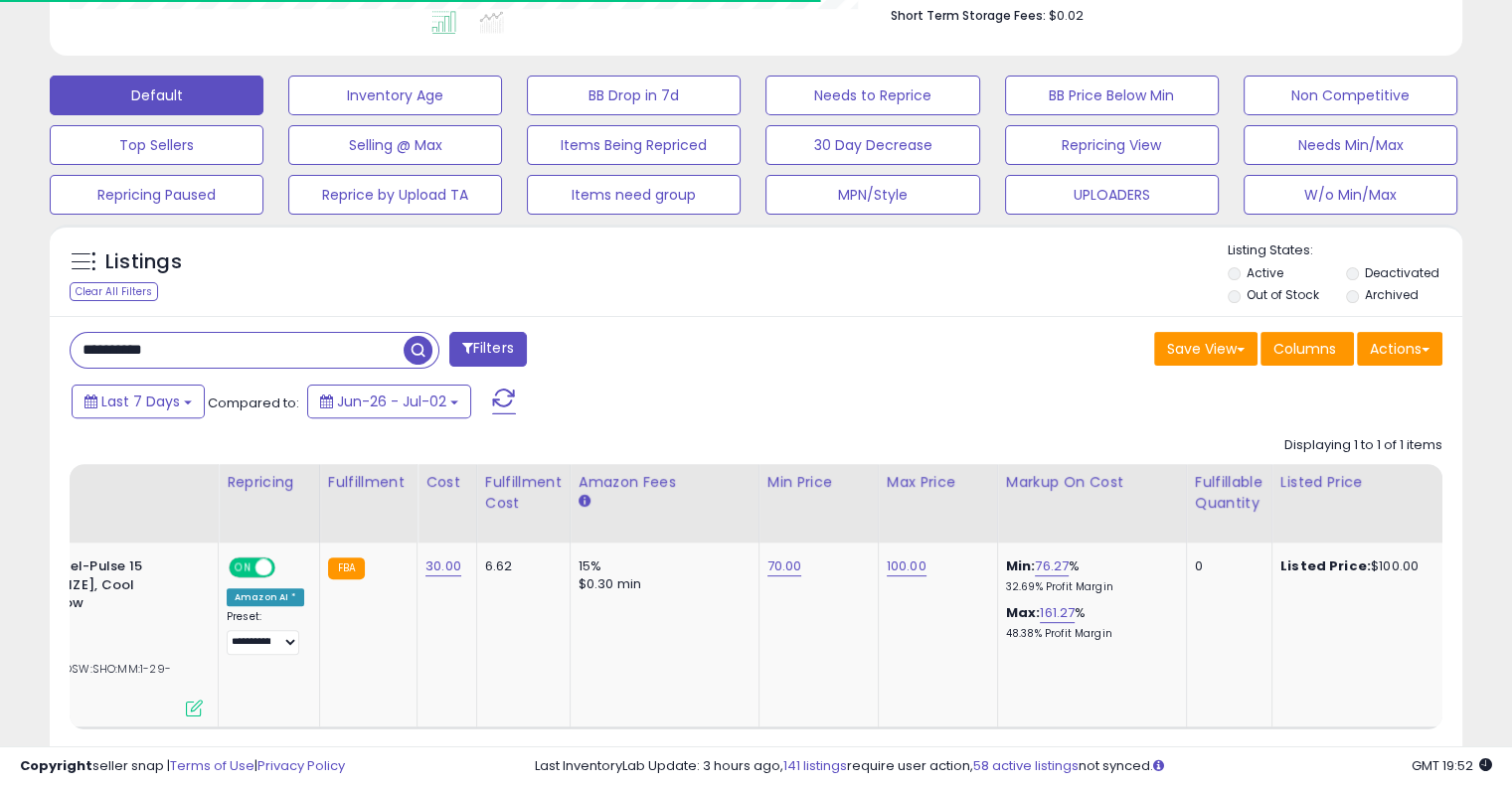 click on "**********" at bounding box center [237, 350] 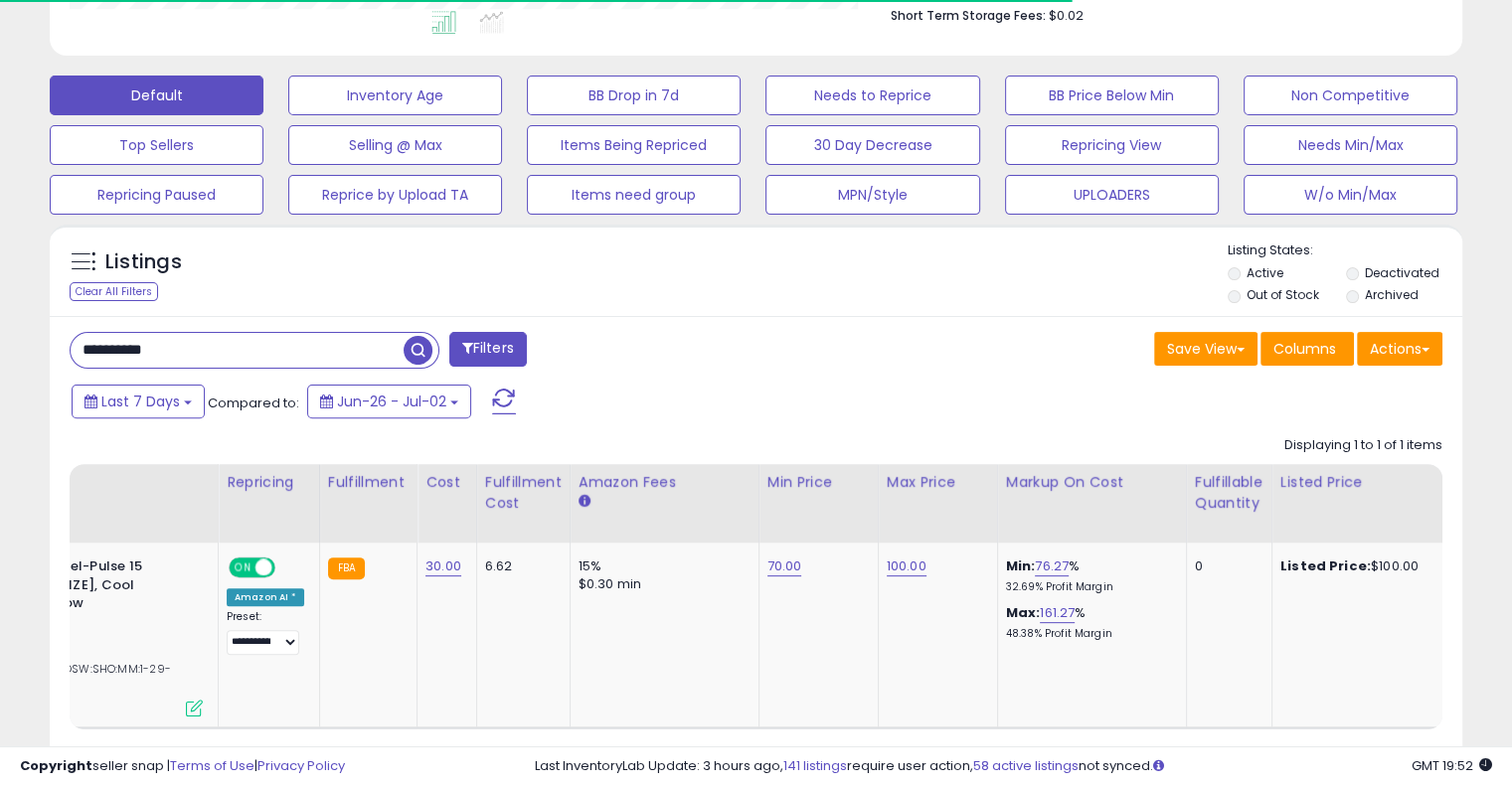drag, startPoint x: 258, startPoint y: 353, endPoint x: 225, endPoint y: 339, distance: 35.846897 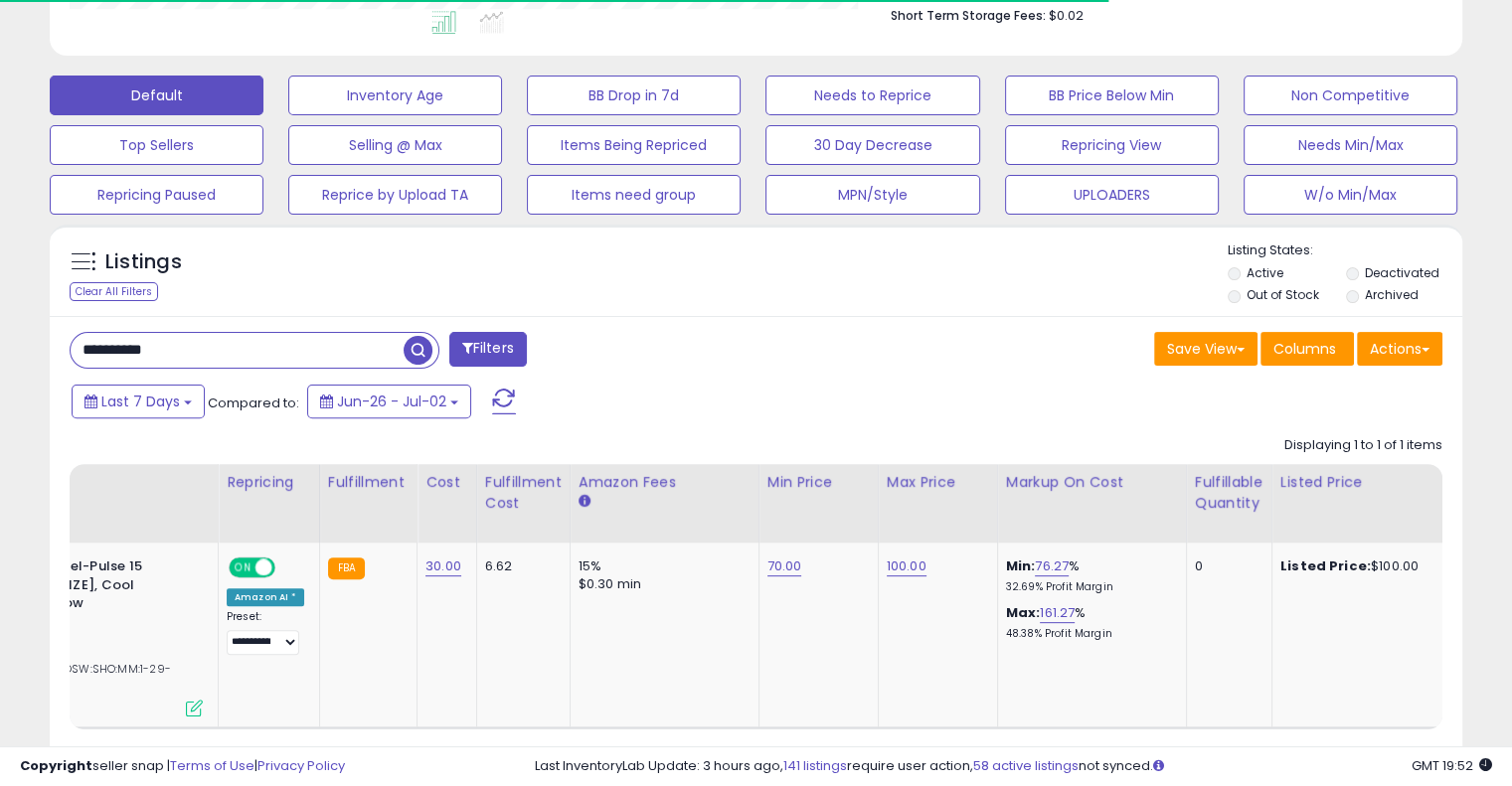 click on "**********" at bounding box center (237, 350) 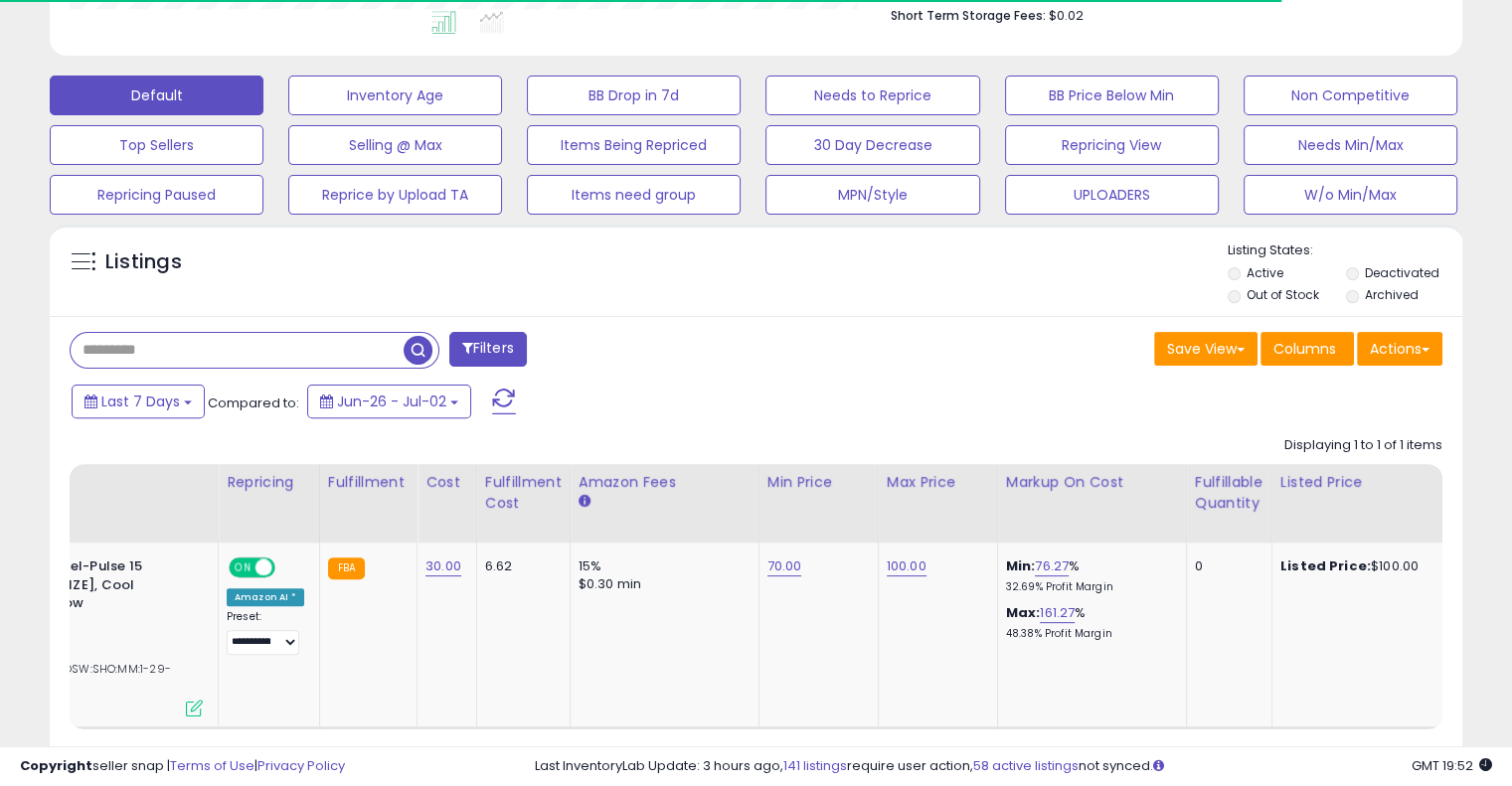 paste on "**********" 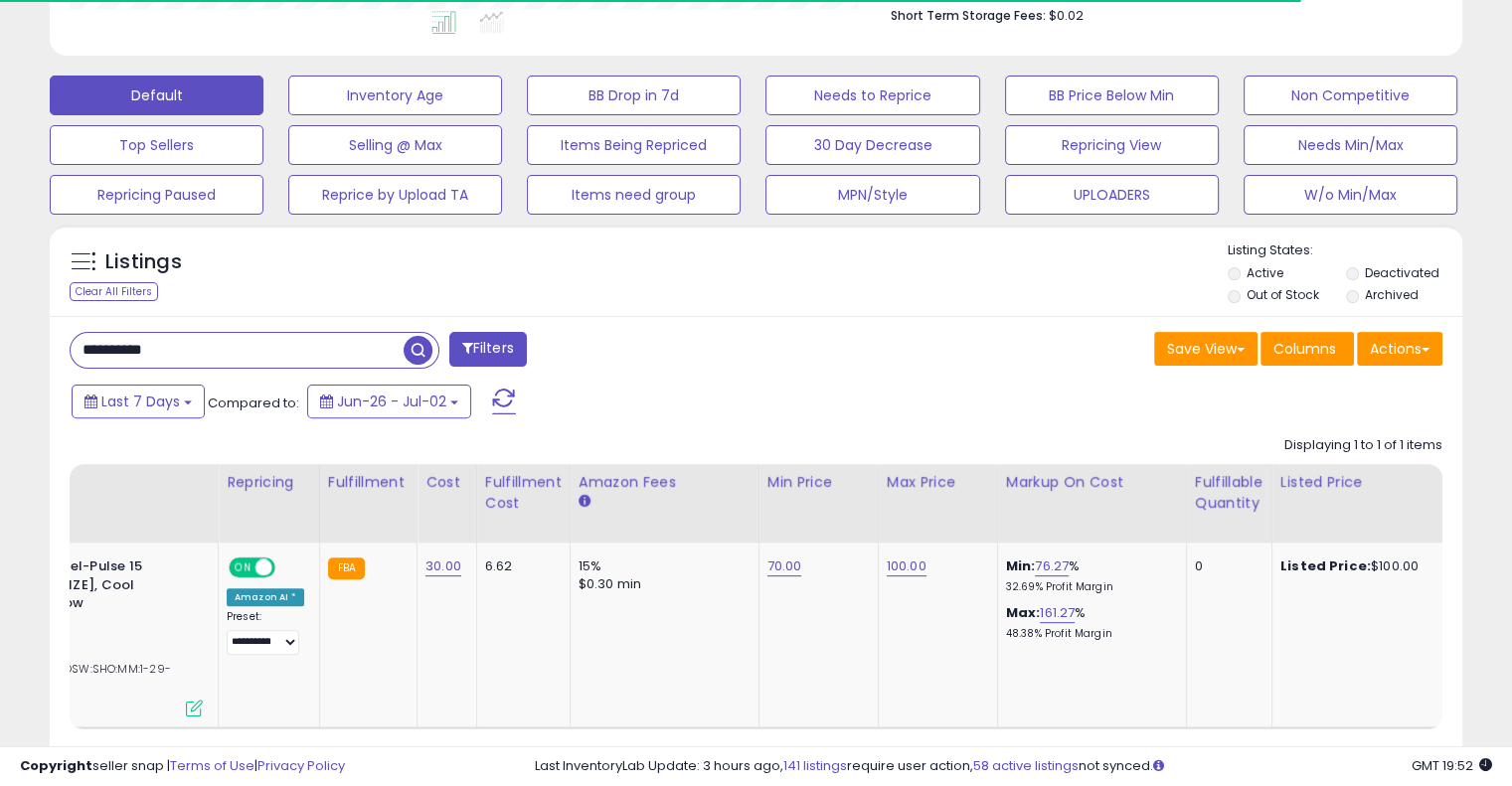 type on "**********" 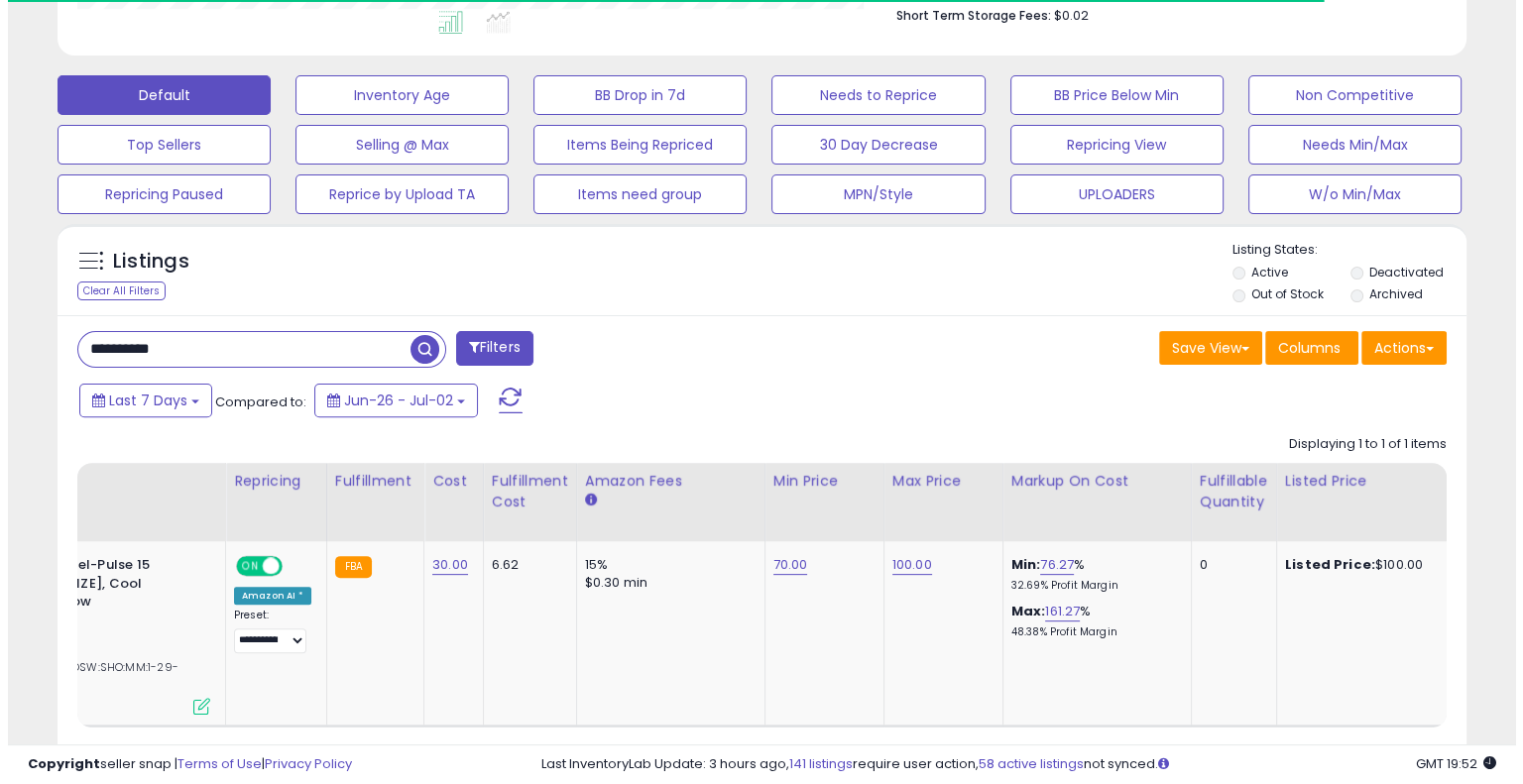 scroll, scrollTop: 474, scrollLeft: 0, axis: vertical 